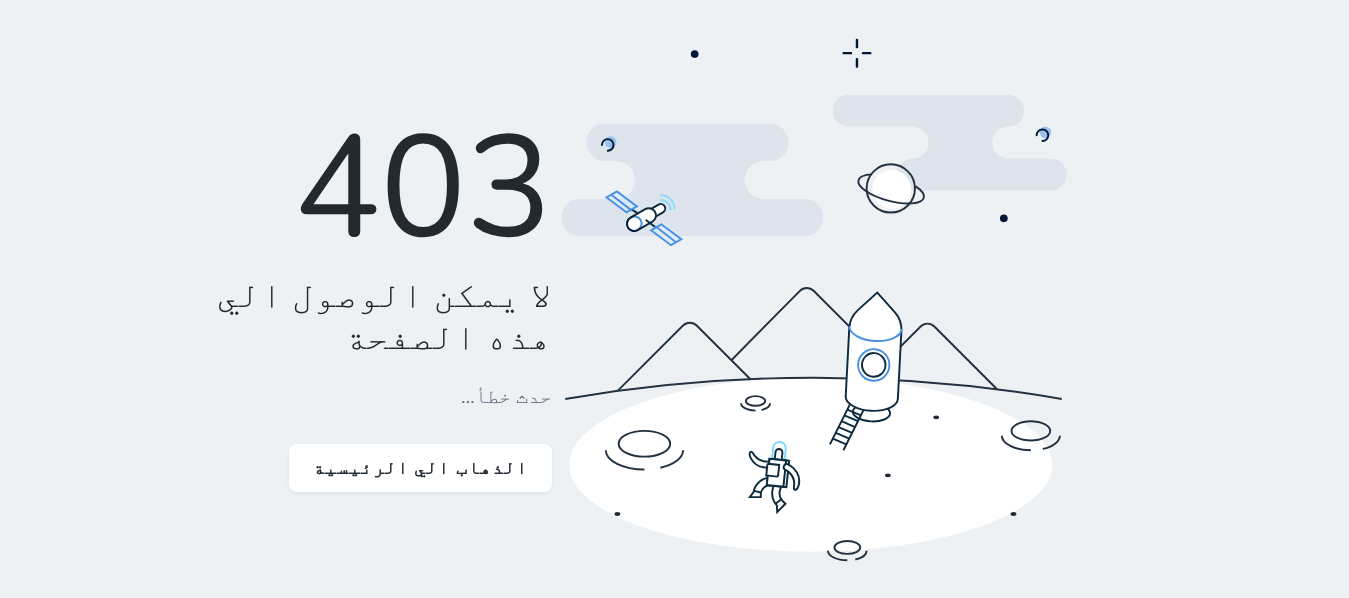 scroll, scrollTop: 0, scrollLeft: 0, axis: both 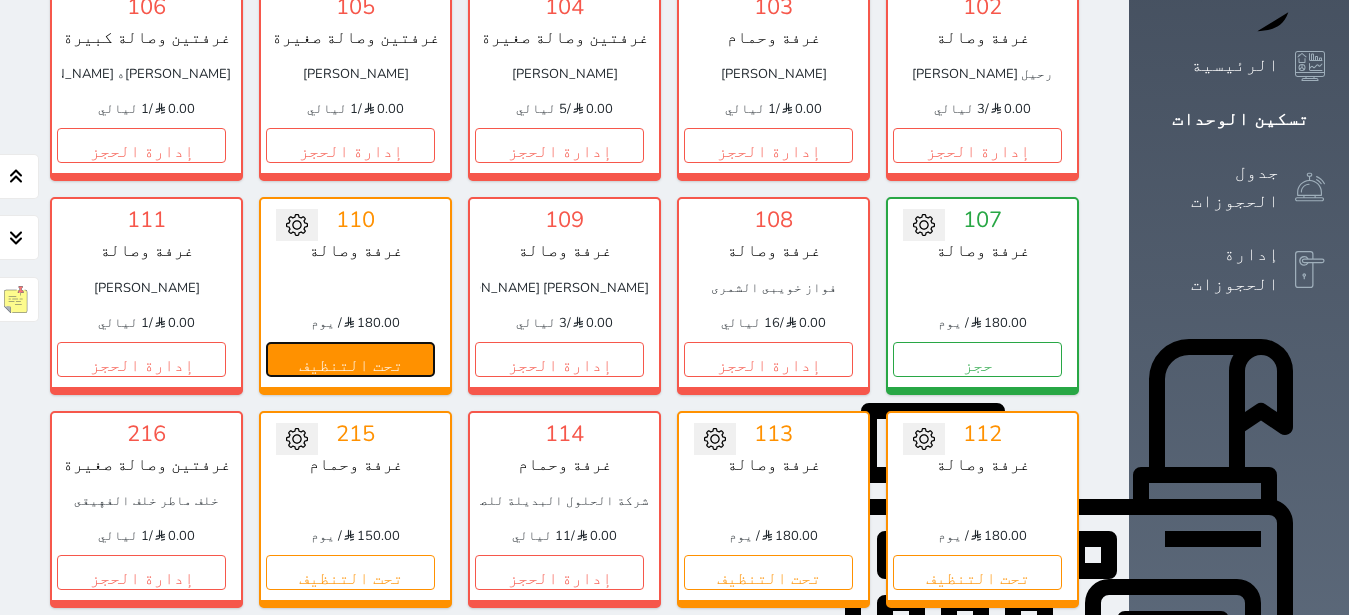 click on "تحت التنظيف" at bounding box center (350, 359) 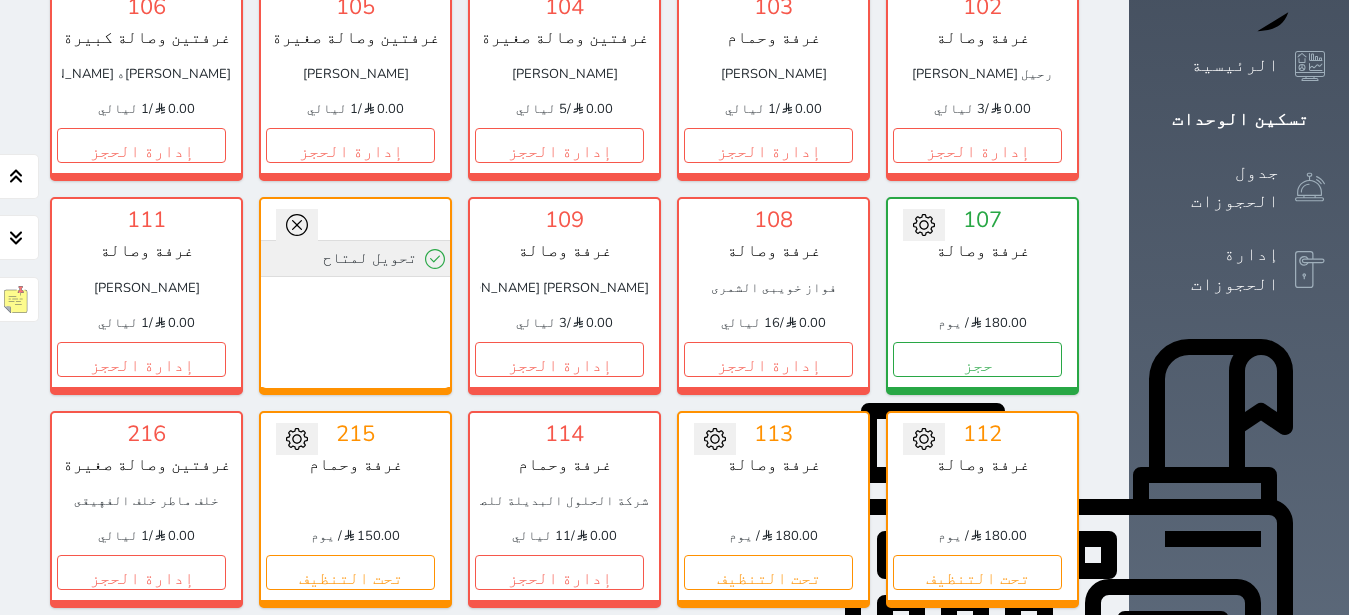 click on "تحويل لمتاح" at bounding box center (355, 258) 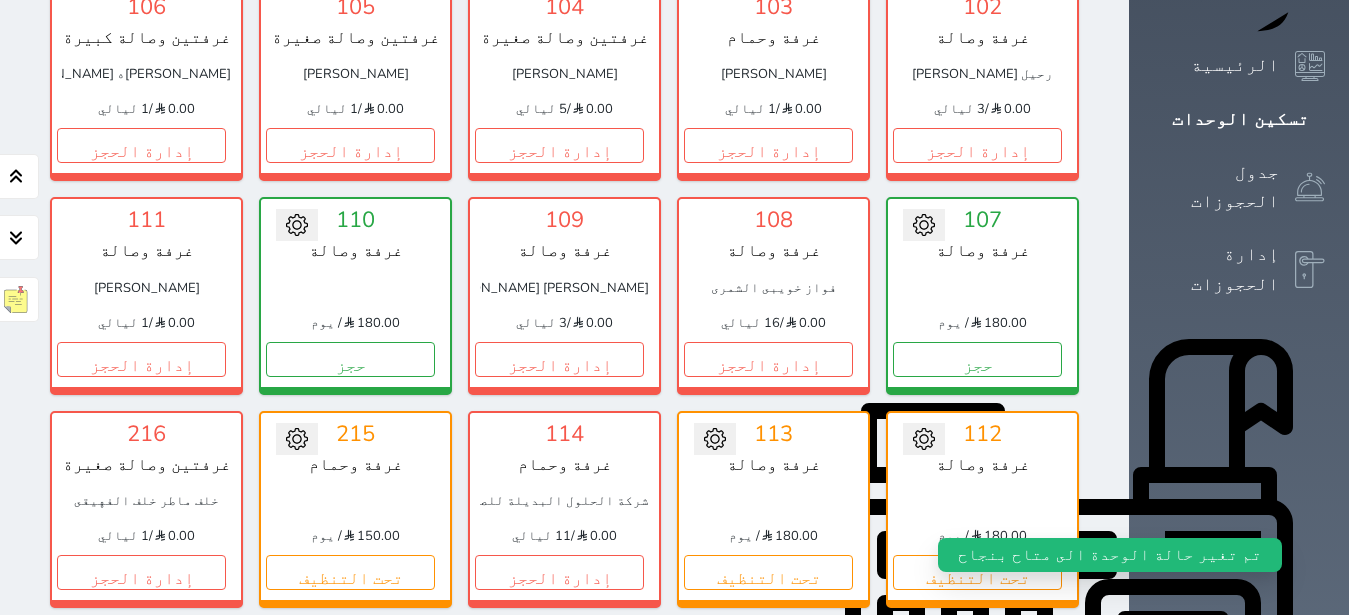 click on "تحويل لمتاح
112   غرفة وصالة
180.00
/ يوم             تحت التنظيف" at bounding box center (982, 509) 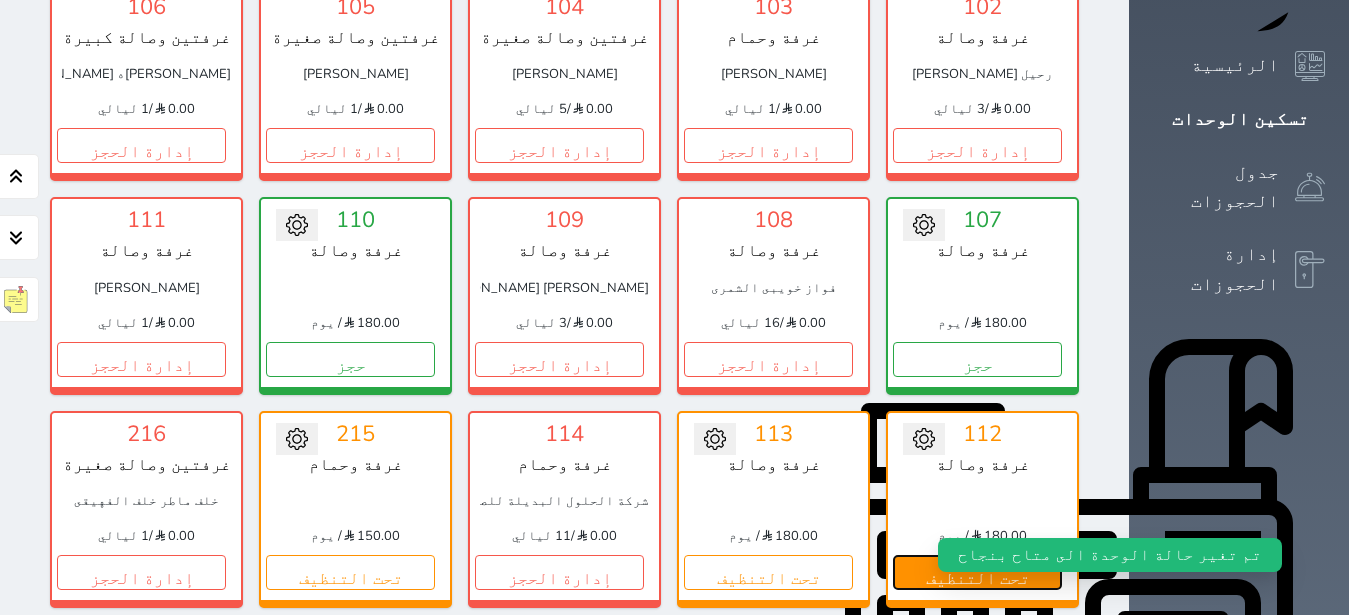 click on "تحت التنظيف" at bounding box center (977, 572) 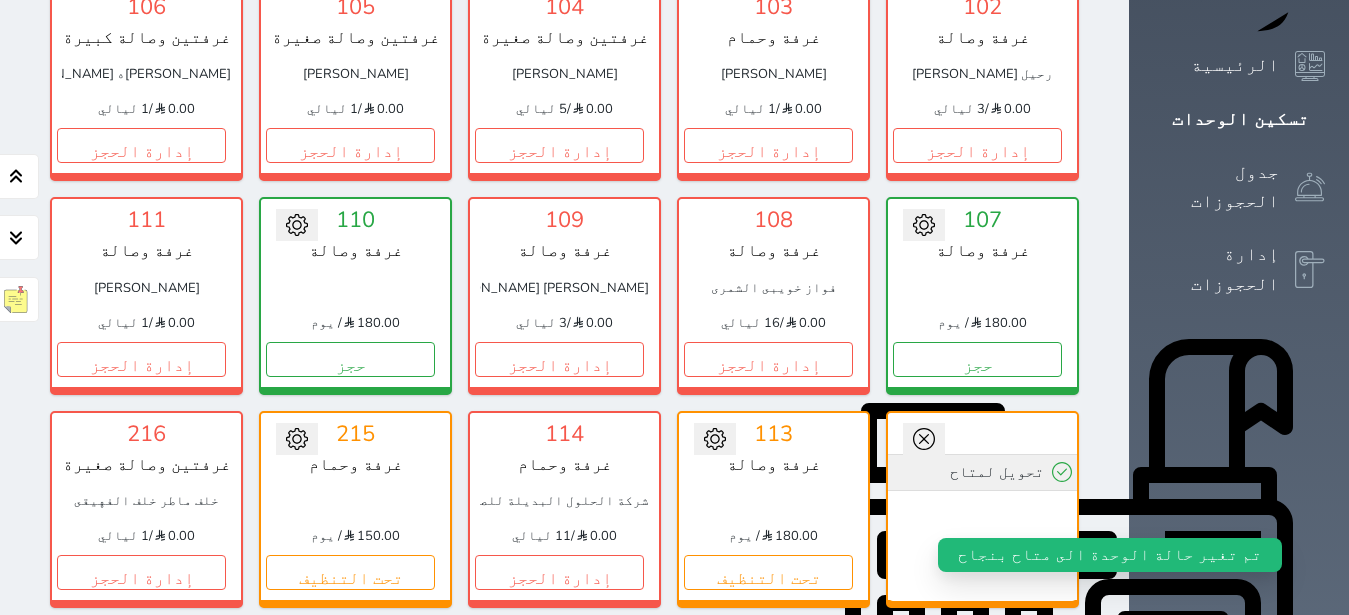 click on "تحويل لمتاح" at bounding box center [982, 472] 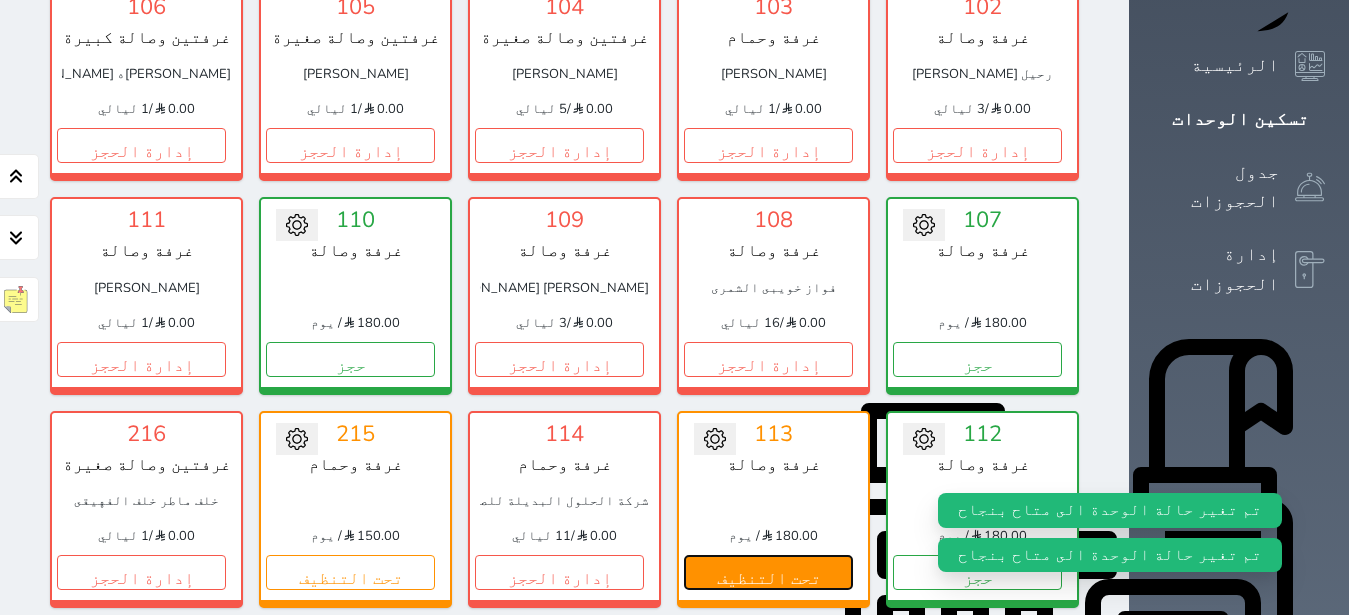 click on "تحت التنظيف" at bounding box center [768, 572] 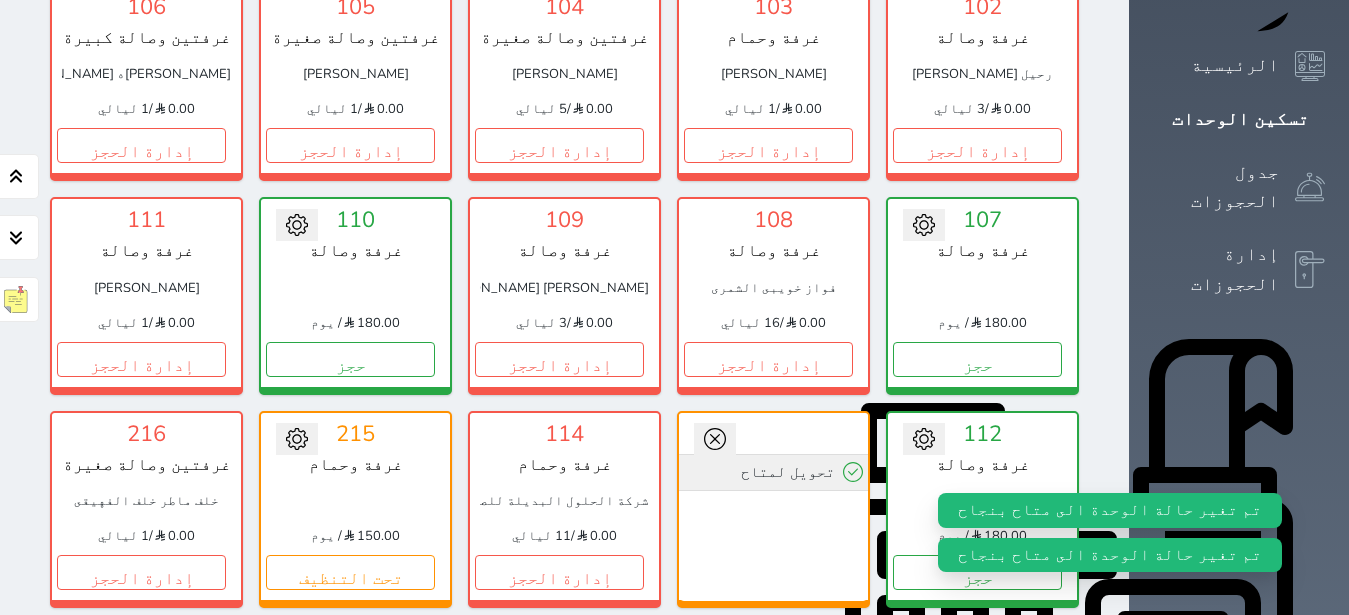 click on "تحويل لمتاح" at bounding box center (773, 472) 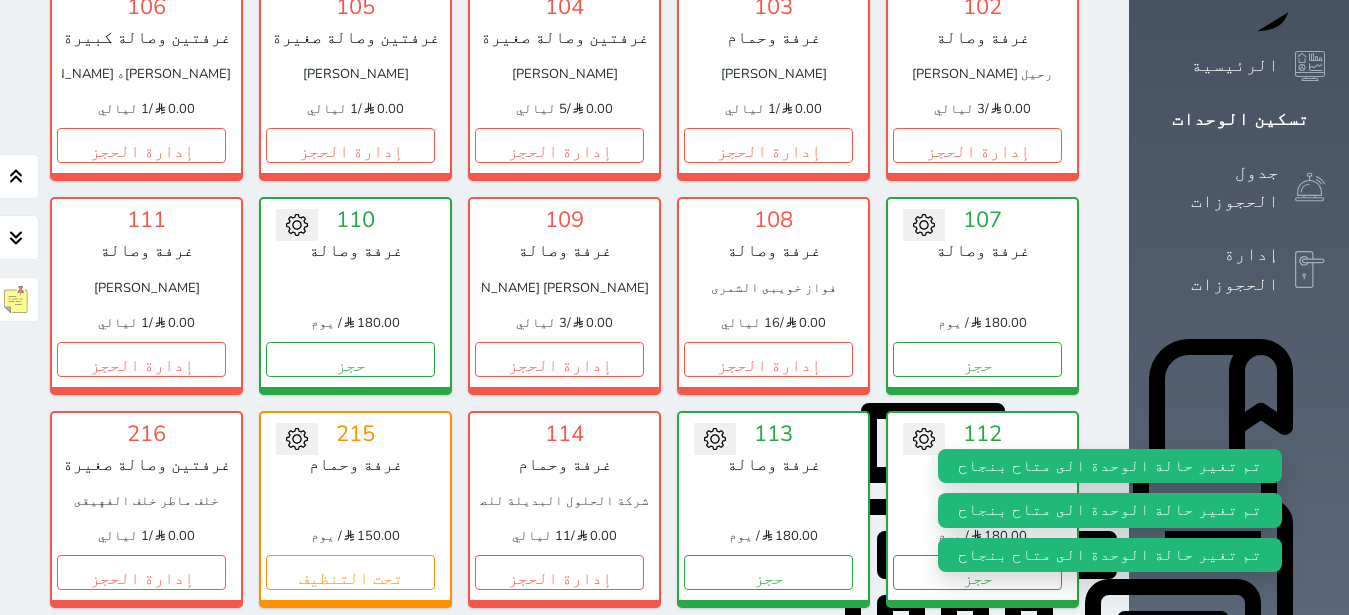 click on "تحت التنظيف" at bounding box center [559, 786] 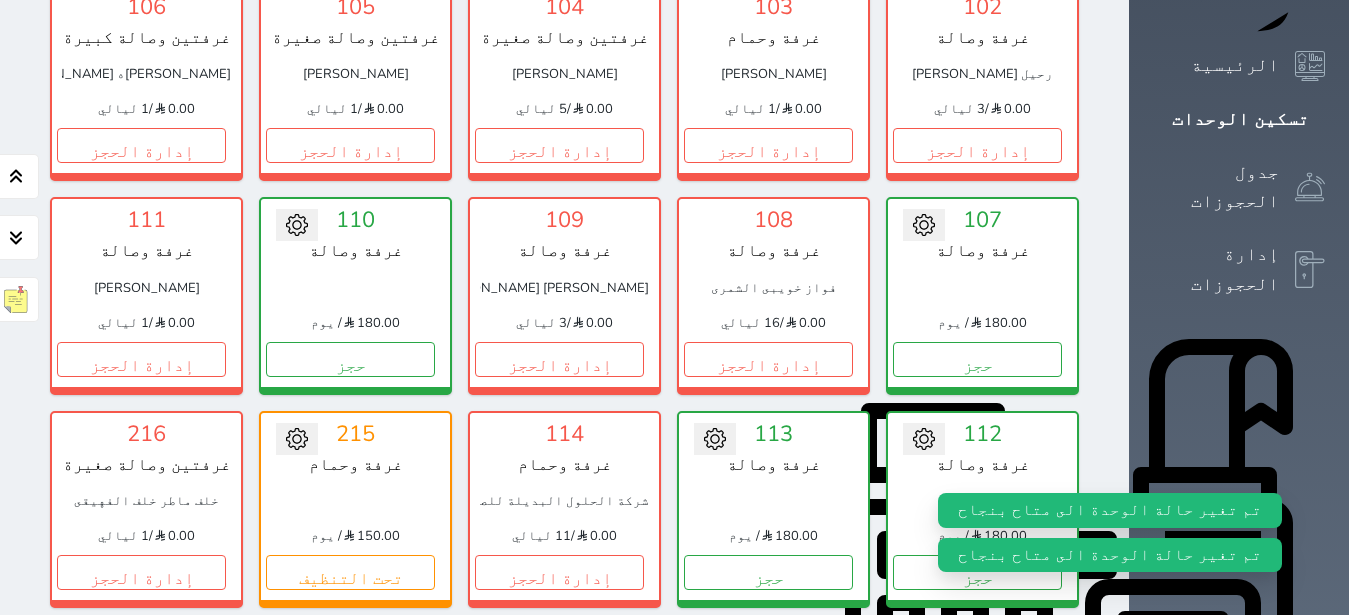 click on "تحويل لمتاح" at bounding box center [564, 685] 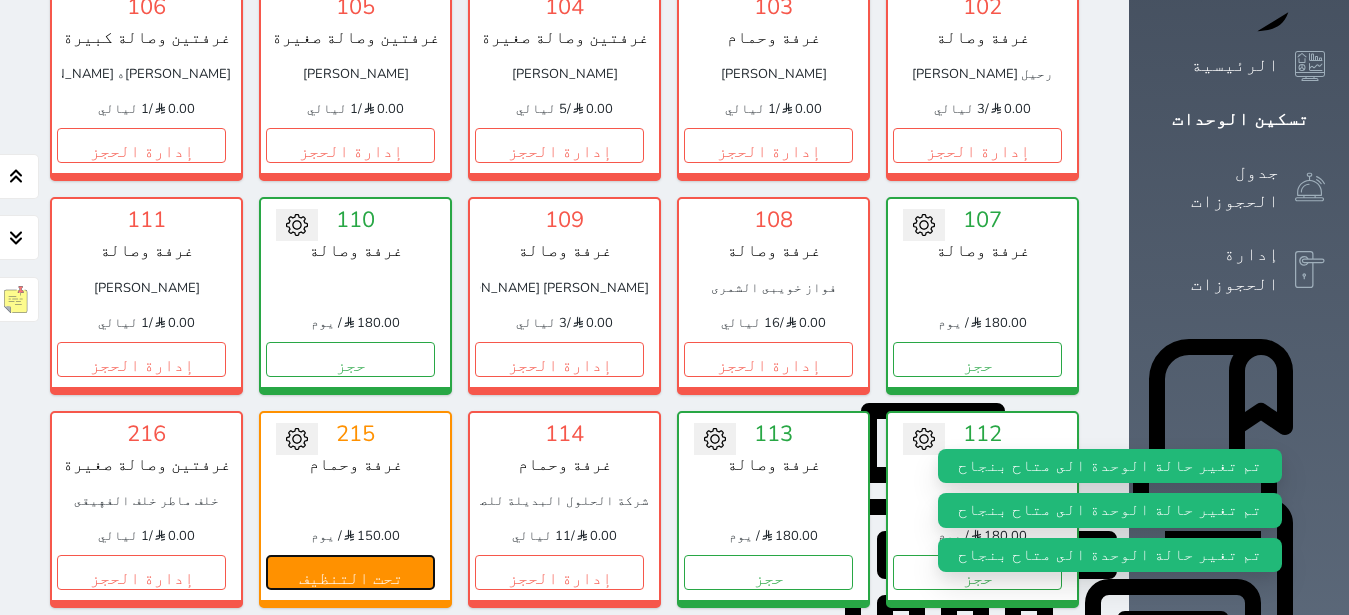 click on "تحت التنظيف" at bounding box center (350, 572) 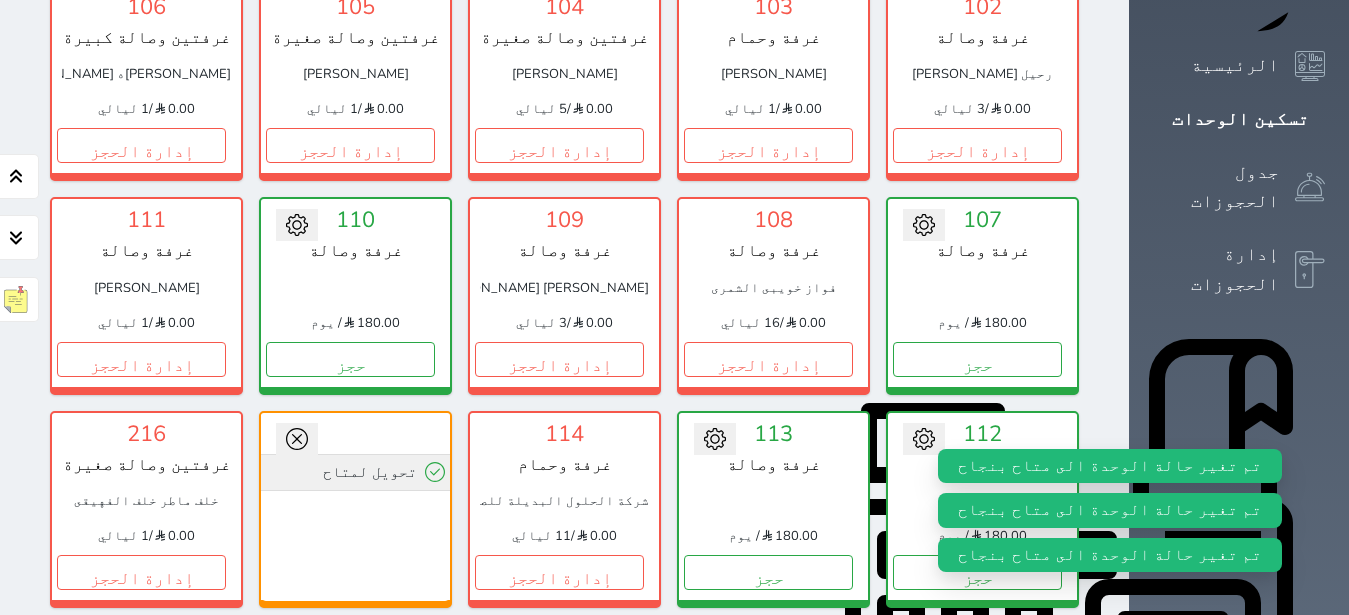 click on "تحويل لمتاح" at bounding box center (355, 472) 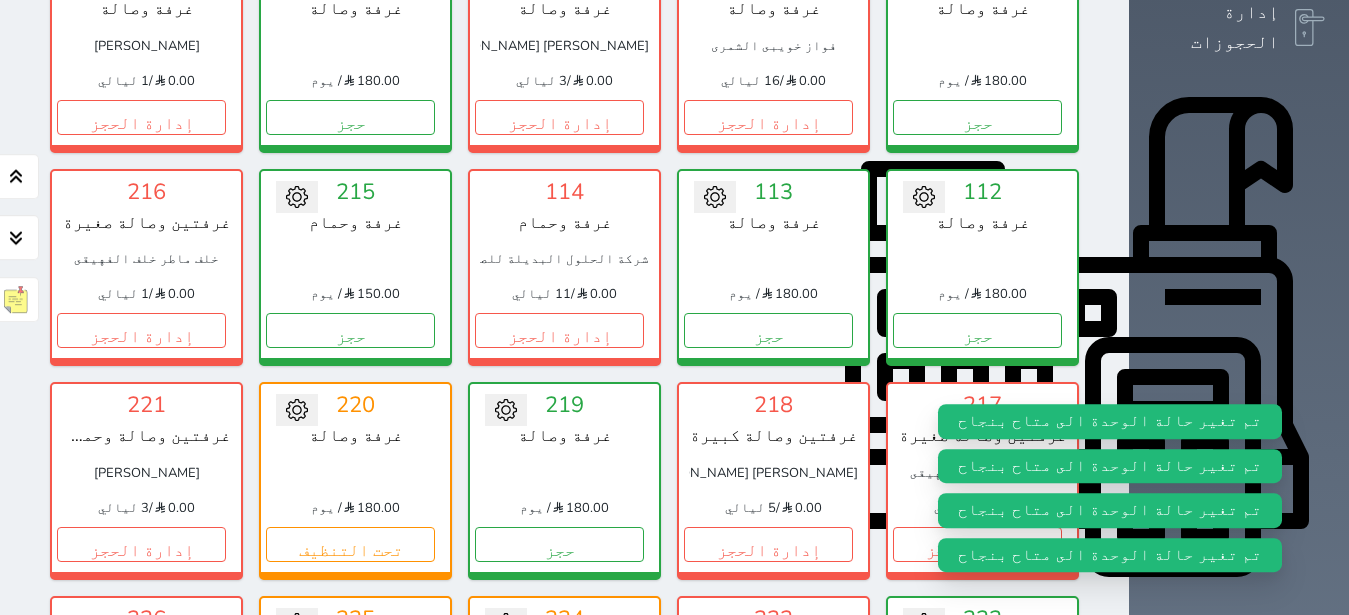 scroll, scrollTop: 708, scrollLeft: 0, axis: vertical 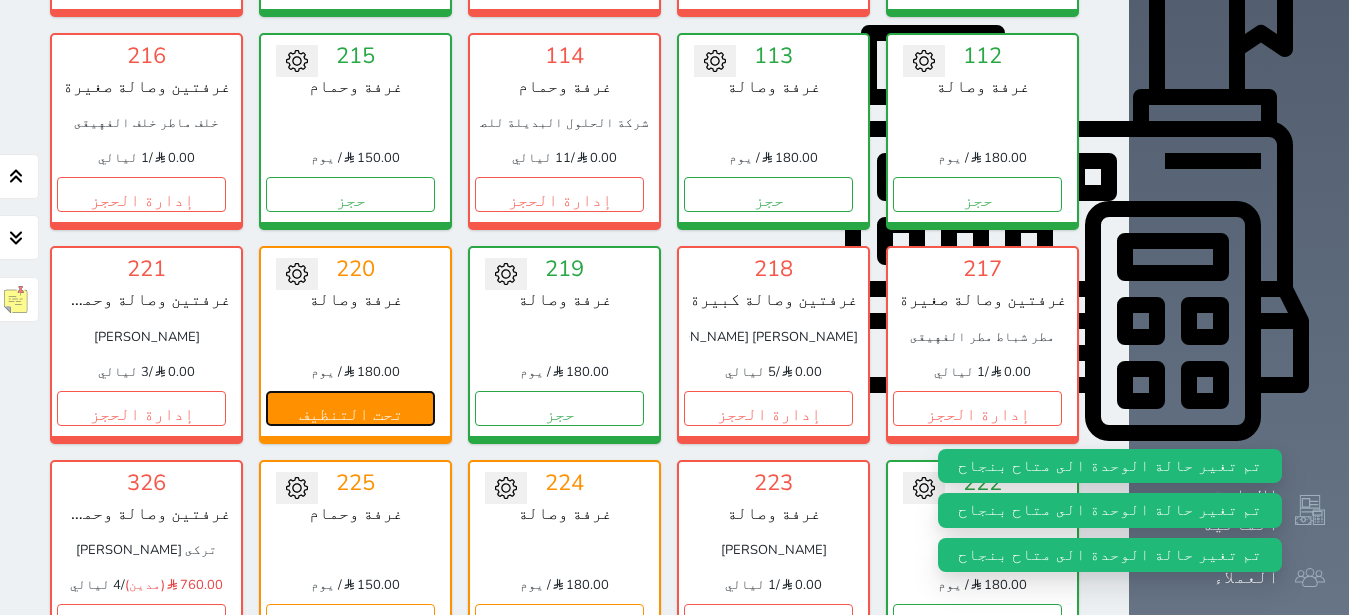 click on "تحت التنظيف" at bounding box center [350, 408] 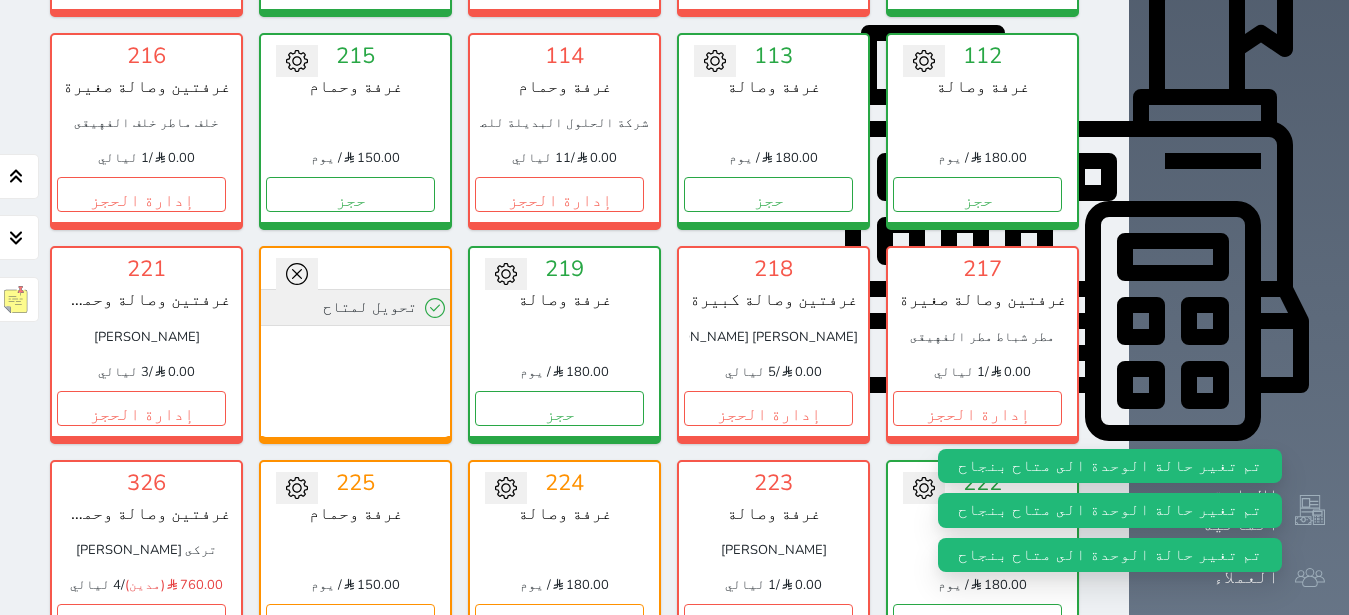 click on "تحويل لمتاح" at bounding box center [355, 307] 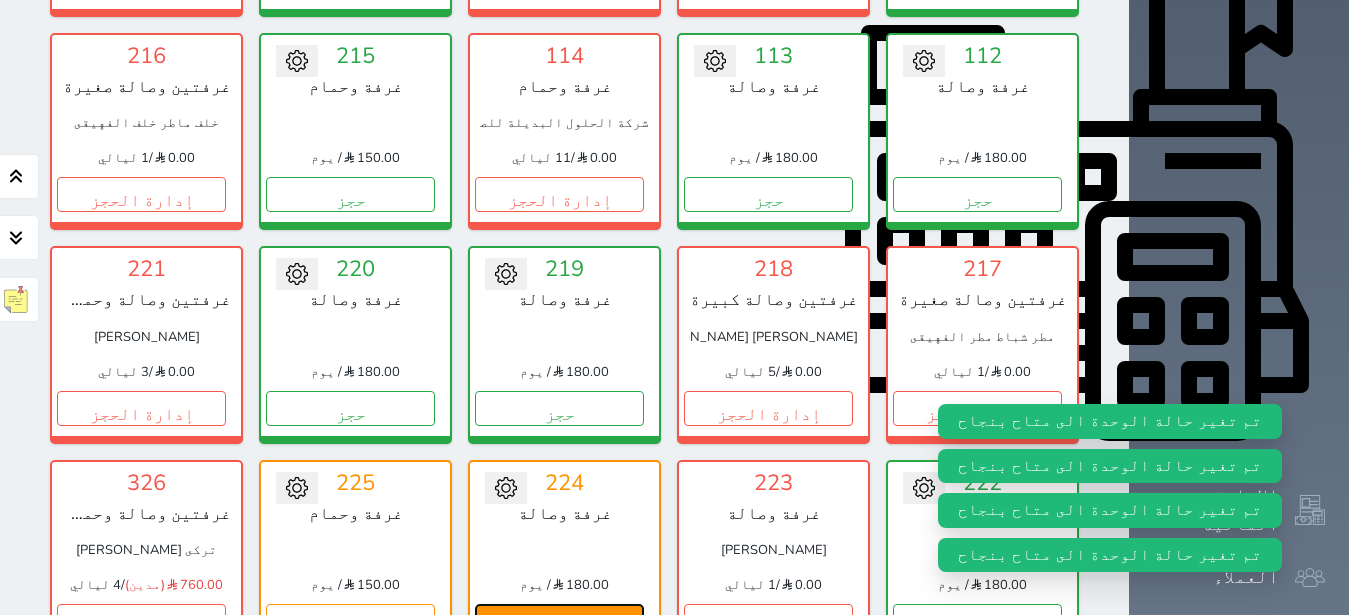 click on "تحت التنظيف" at bounding box center [559, 621] 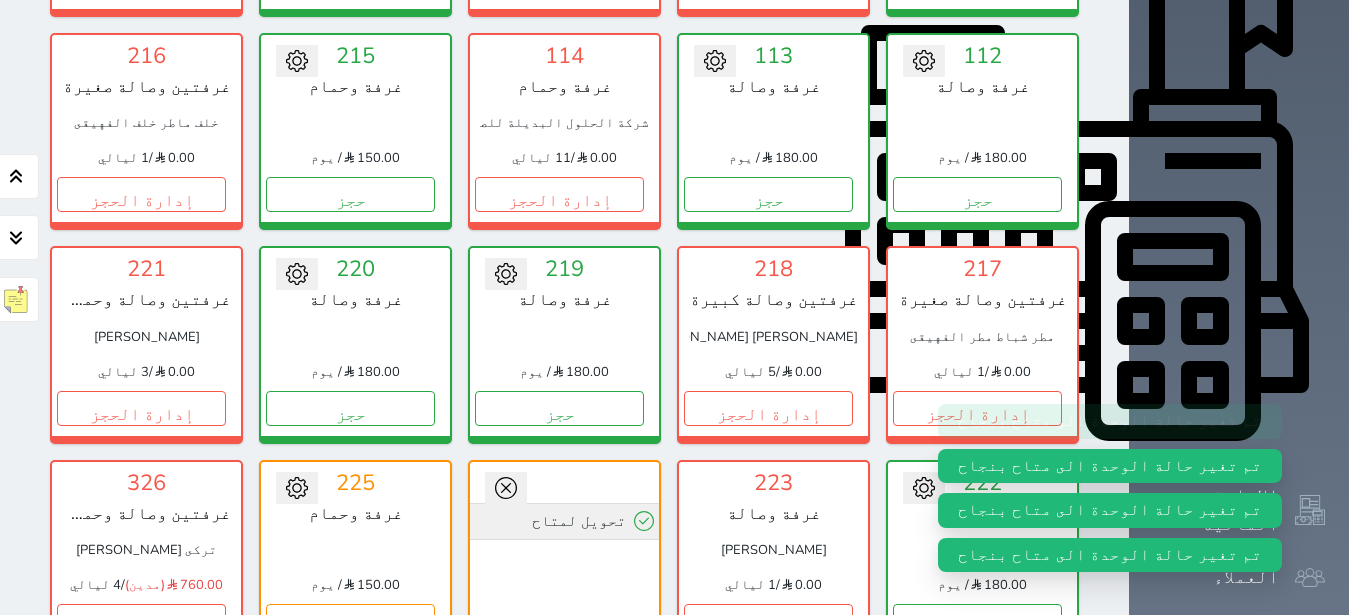 click on "تحويل لمتاح" at bounding box center [564, 521] 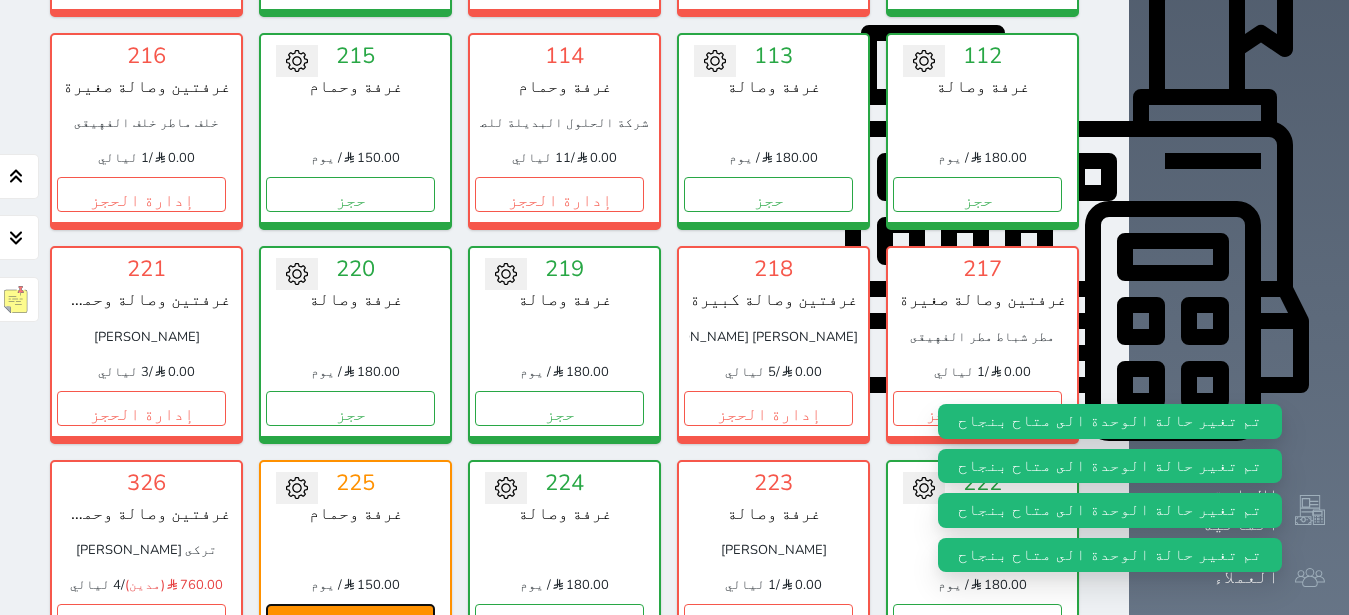 click on "تحت التنظيف" at bounding box center [350, 621] 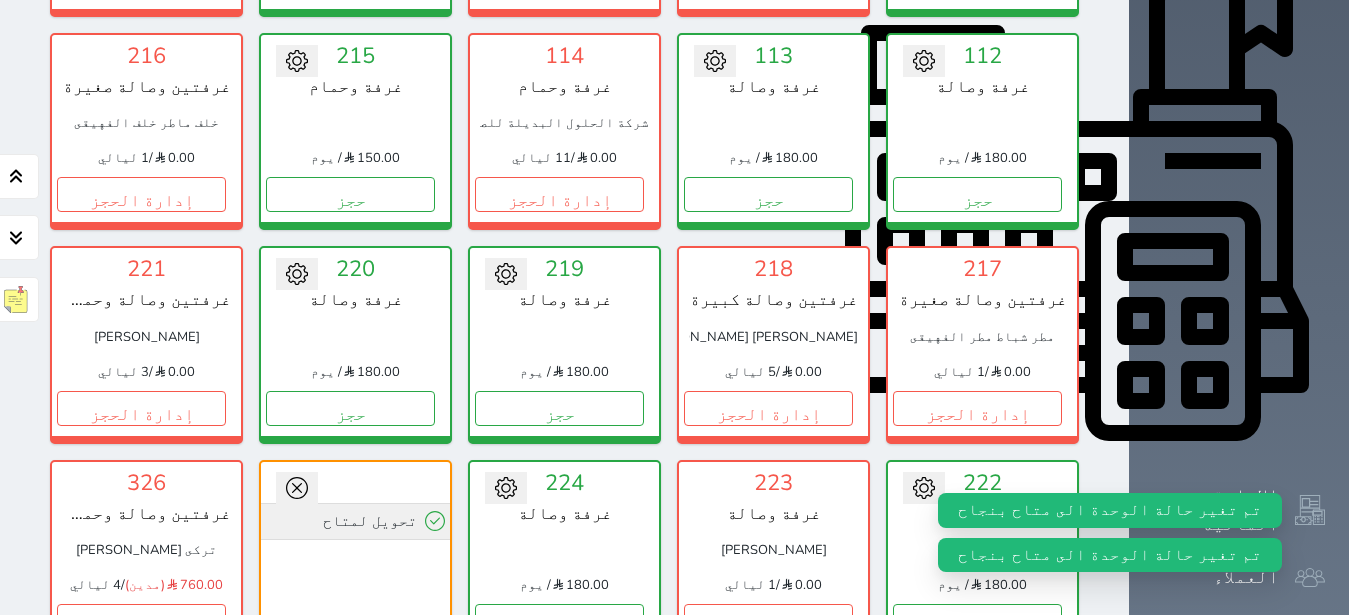 click on "تحويل لمتاح" at bounding box center (355, 521) 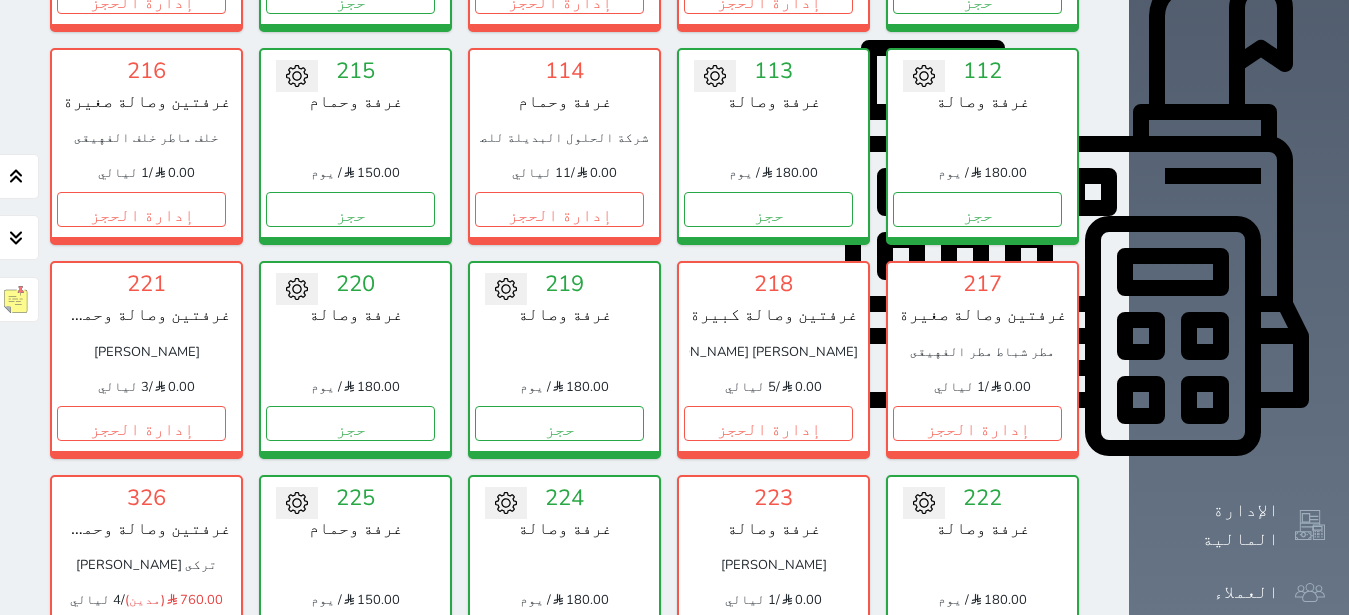 scroll, scrollTop: 567, scrollLeft: 0, axis: vertical 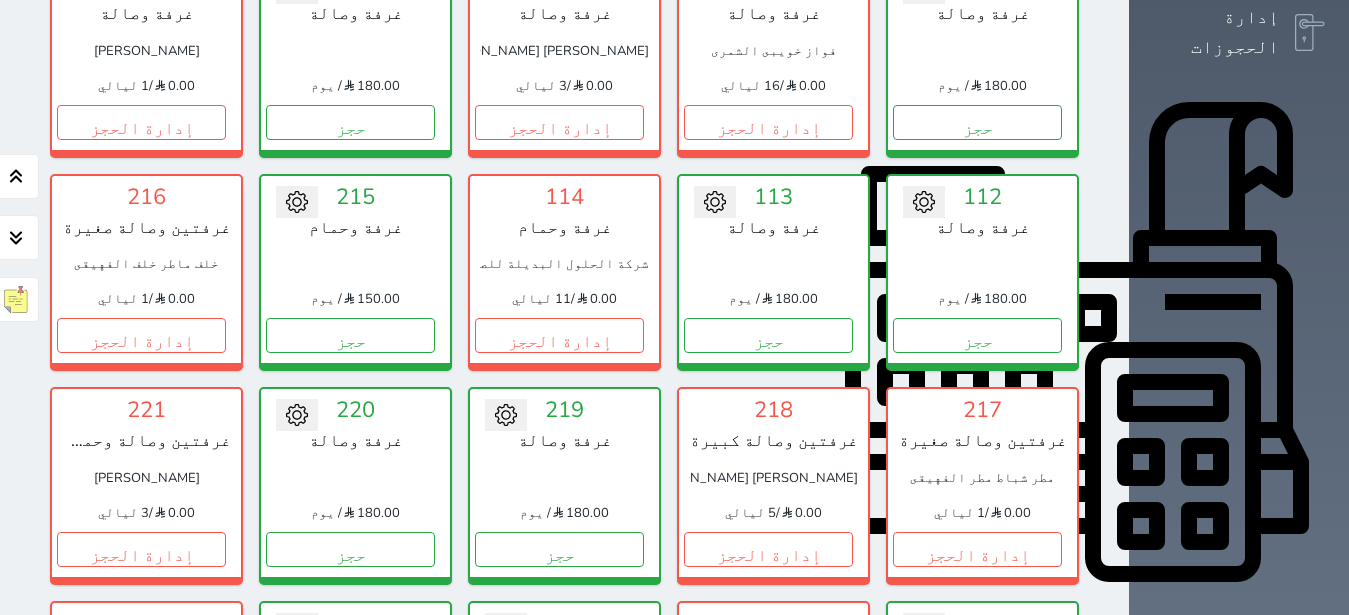 click on "إدارة الحجز" at bounding box center (768, 762) 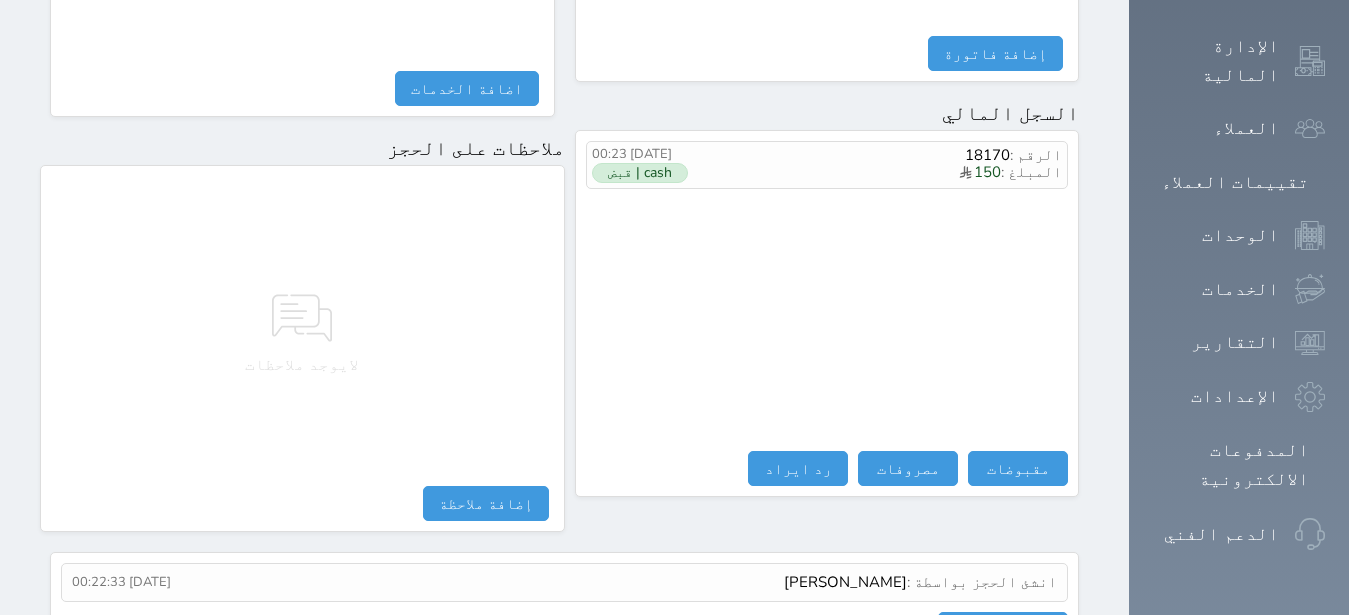scroll, scrollTop: 1165, scrollLeft: 0, axis: vertical 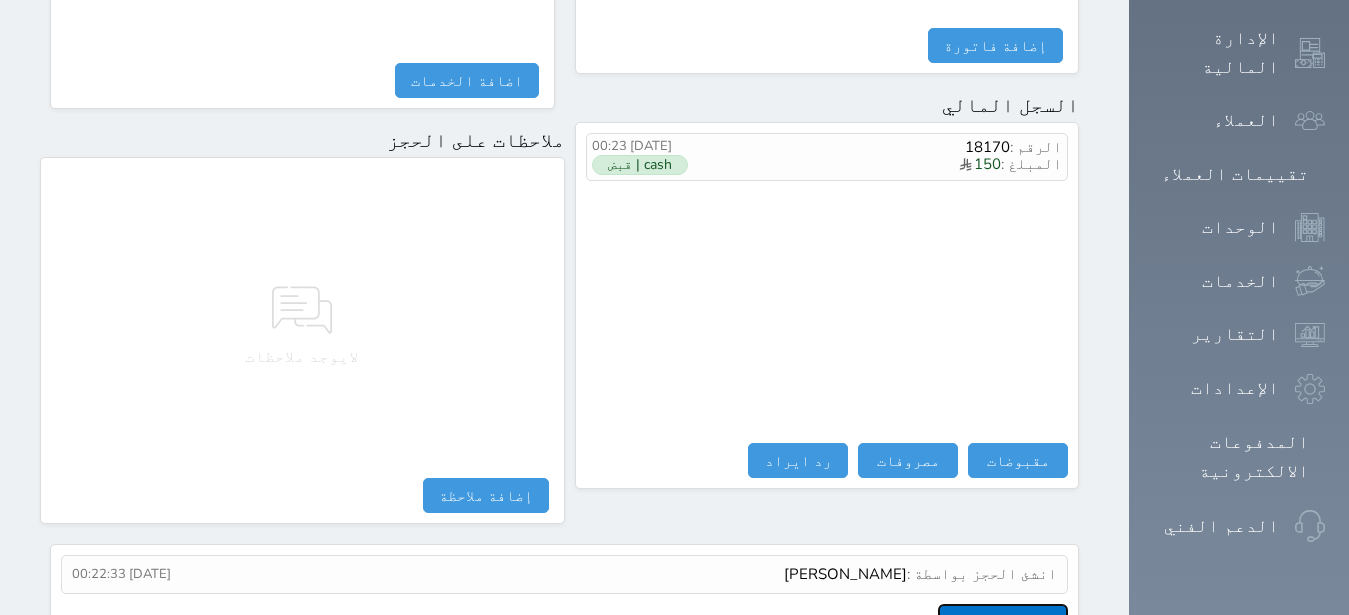 click on "عرض سجل شموس" at bounding box center (1003, 621) 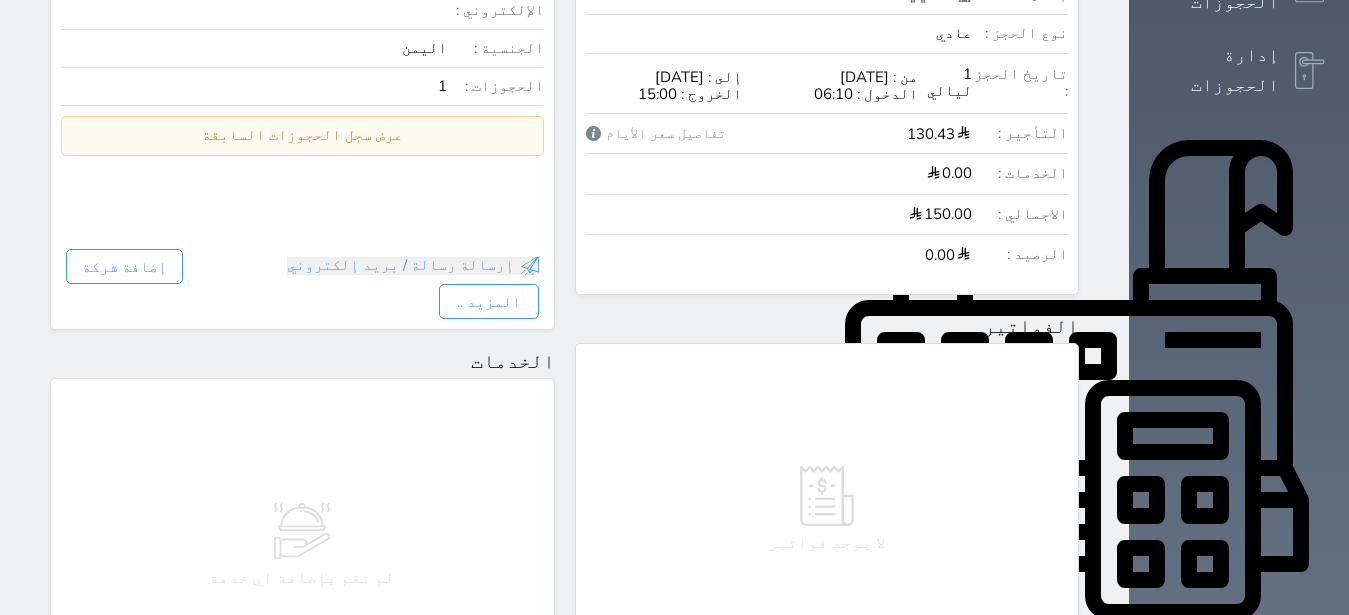 scroll, scrollTop: 0, scrollLeft: 0, axis: both 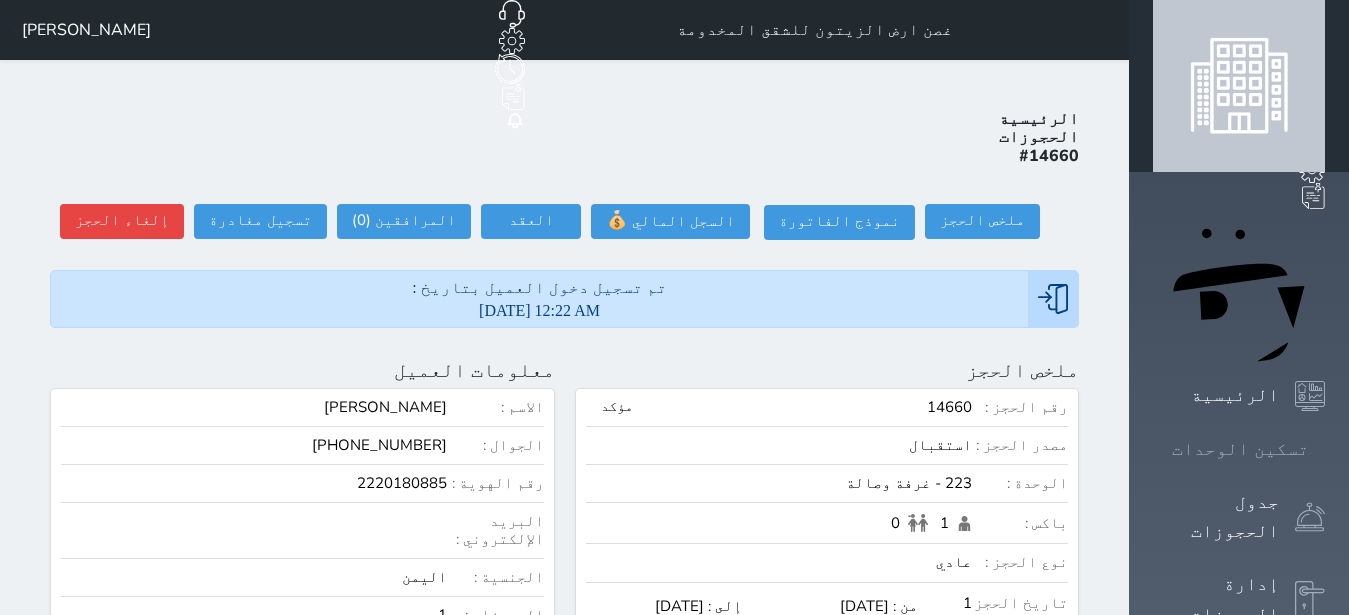 click 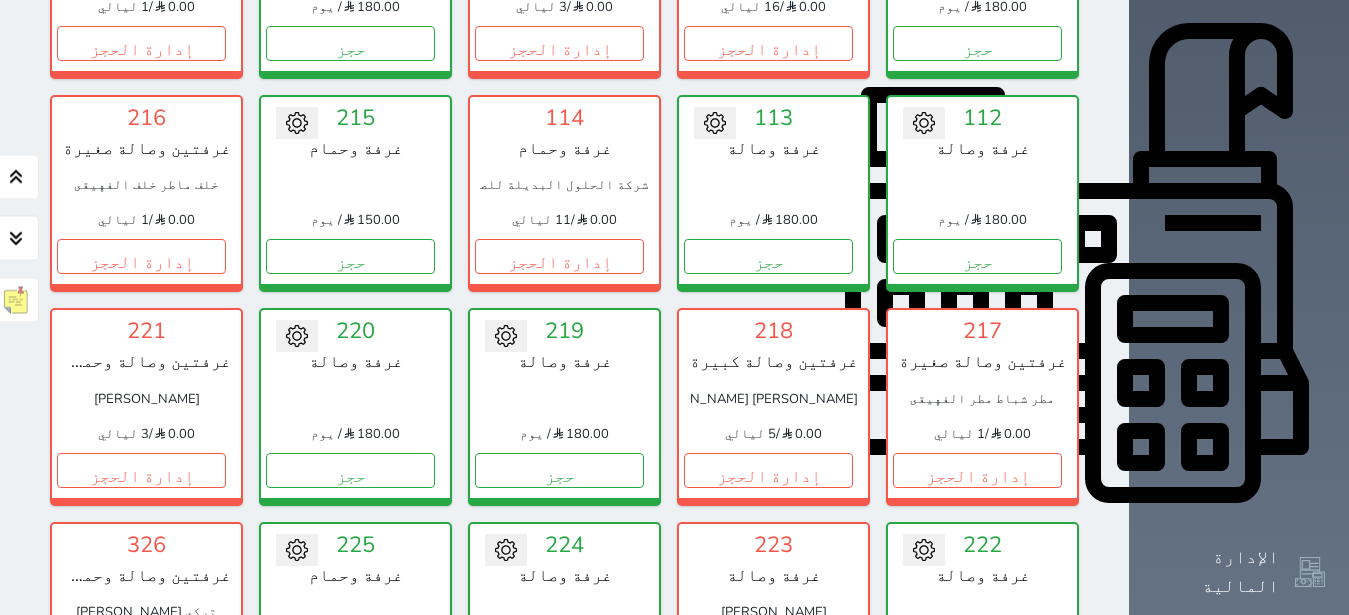 scroll, scrollTop: 645, scrollLeft: 0, axis: vertical 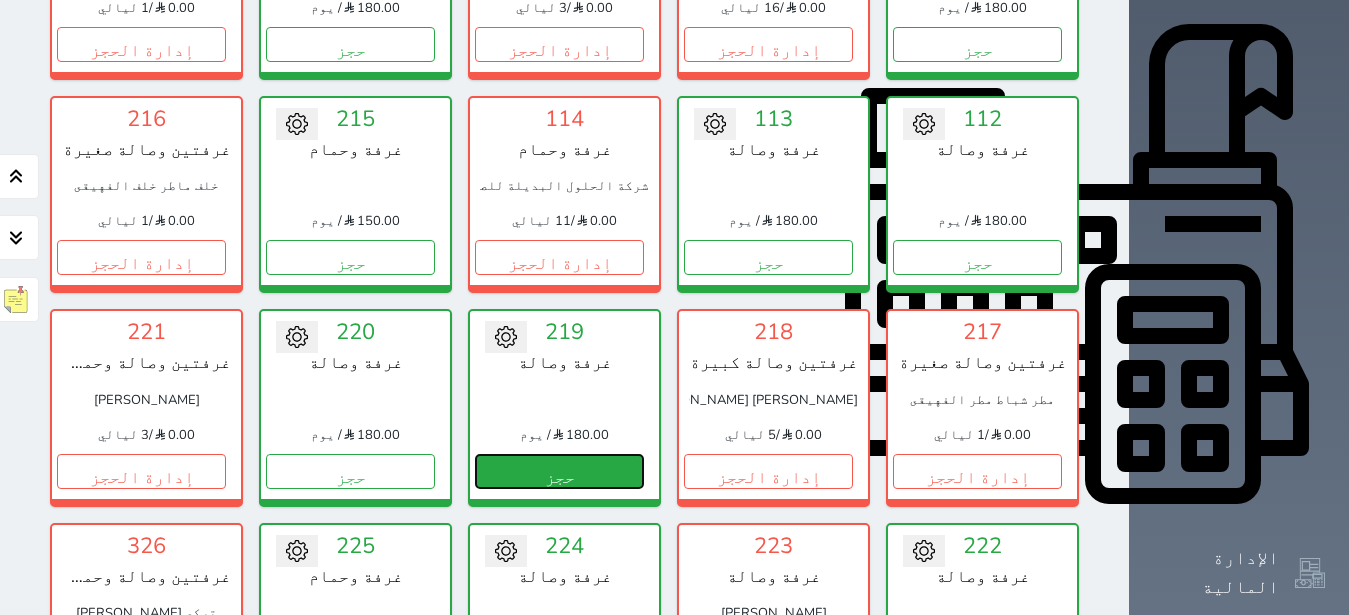 click on "حجز" at bounding box center (559, 471) 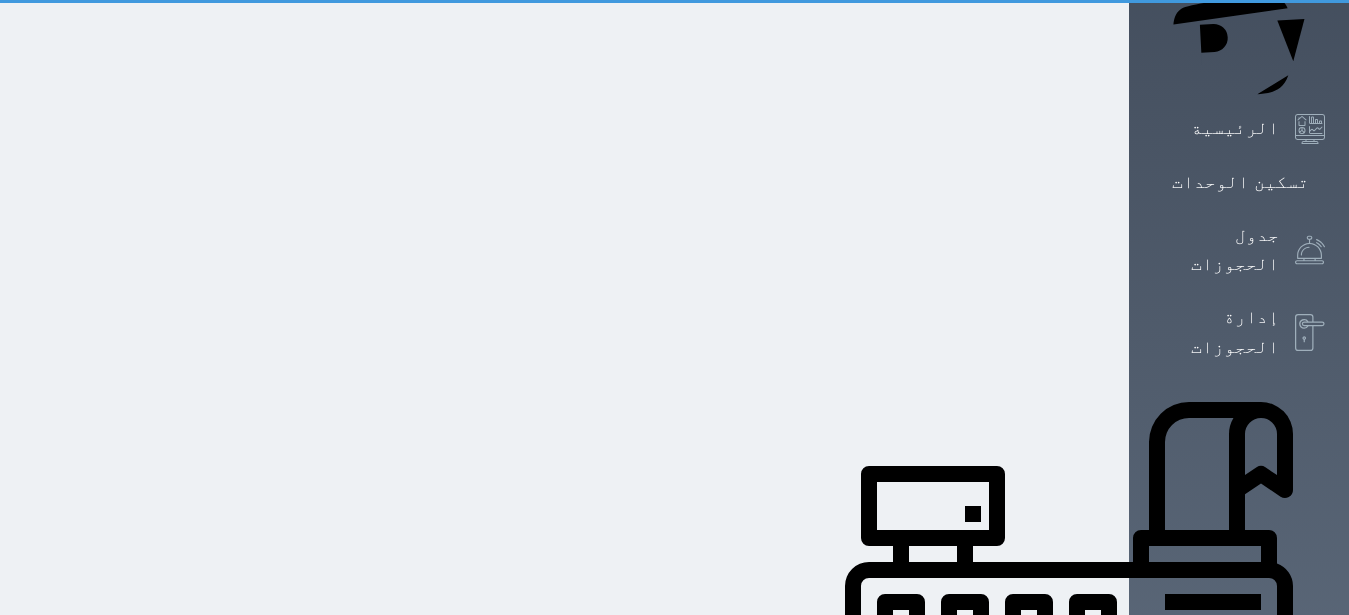 scroll, scrollTop: 4, scrollLeft: 0, axis: vertical 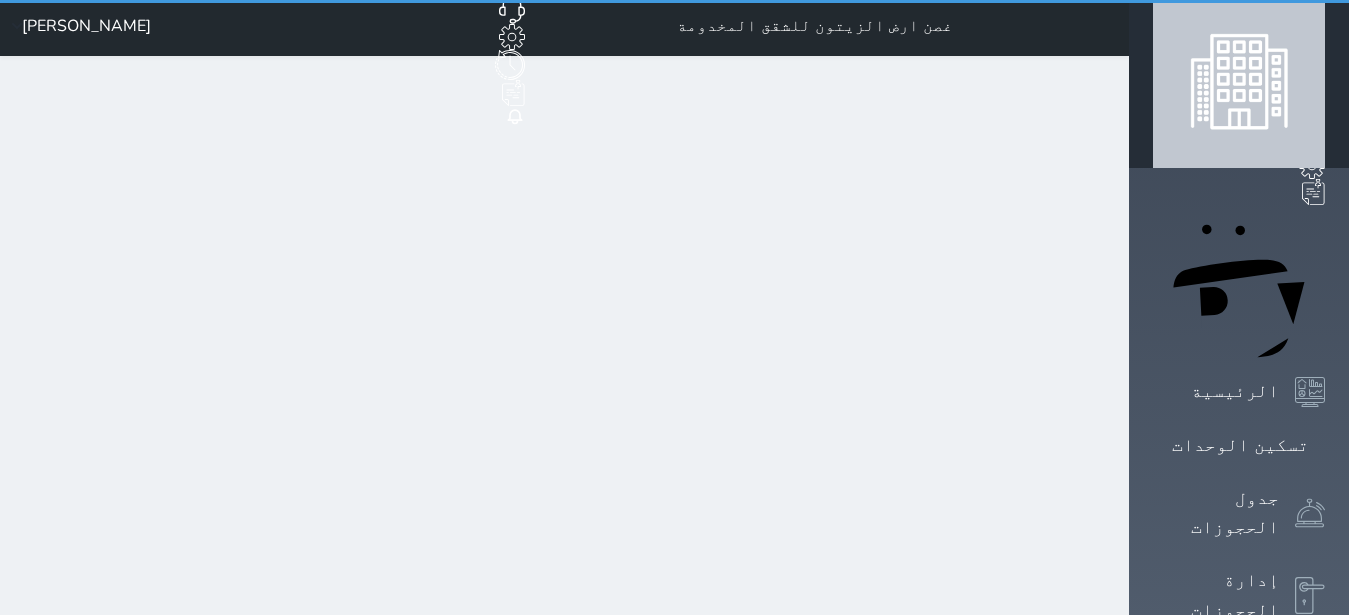 select on "1" 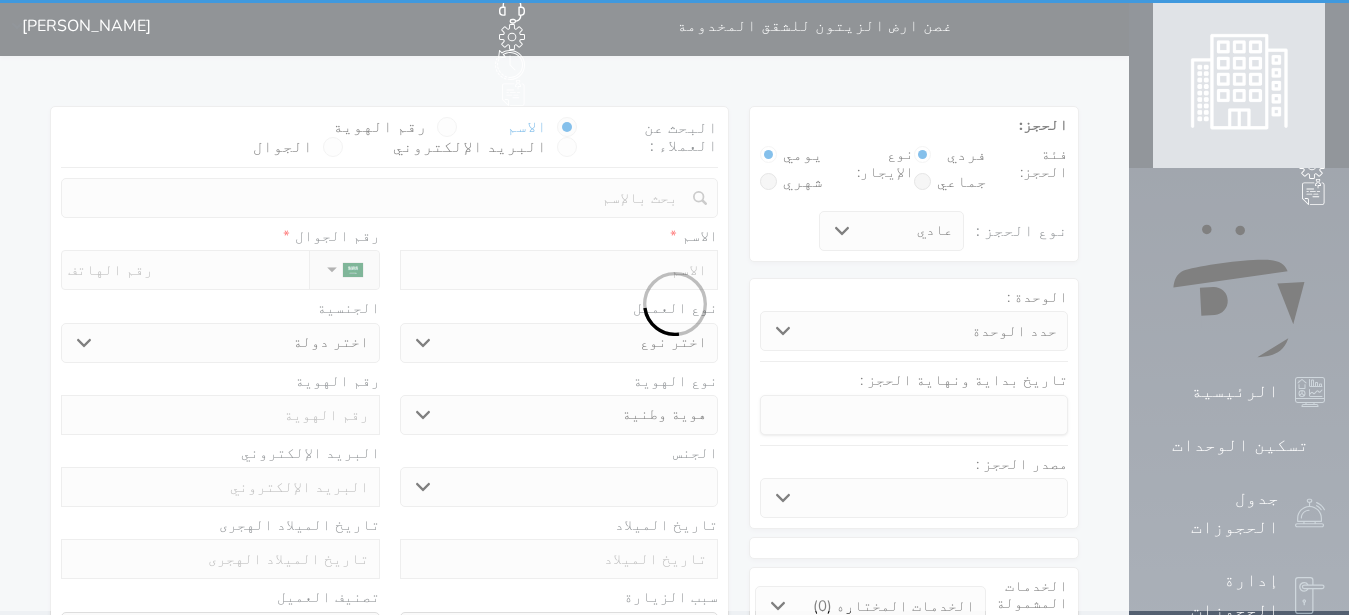 scroll, scrollTop: 0, scrollLeft: 0, axis: both 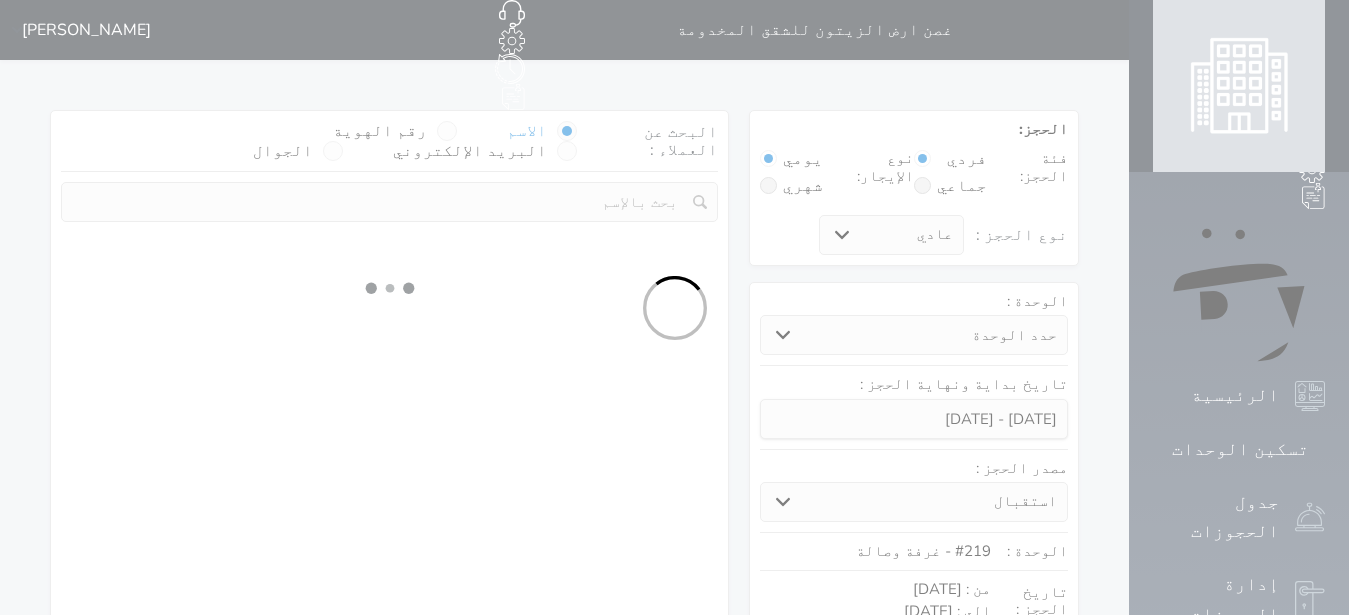 select 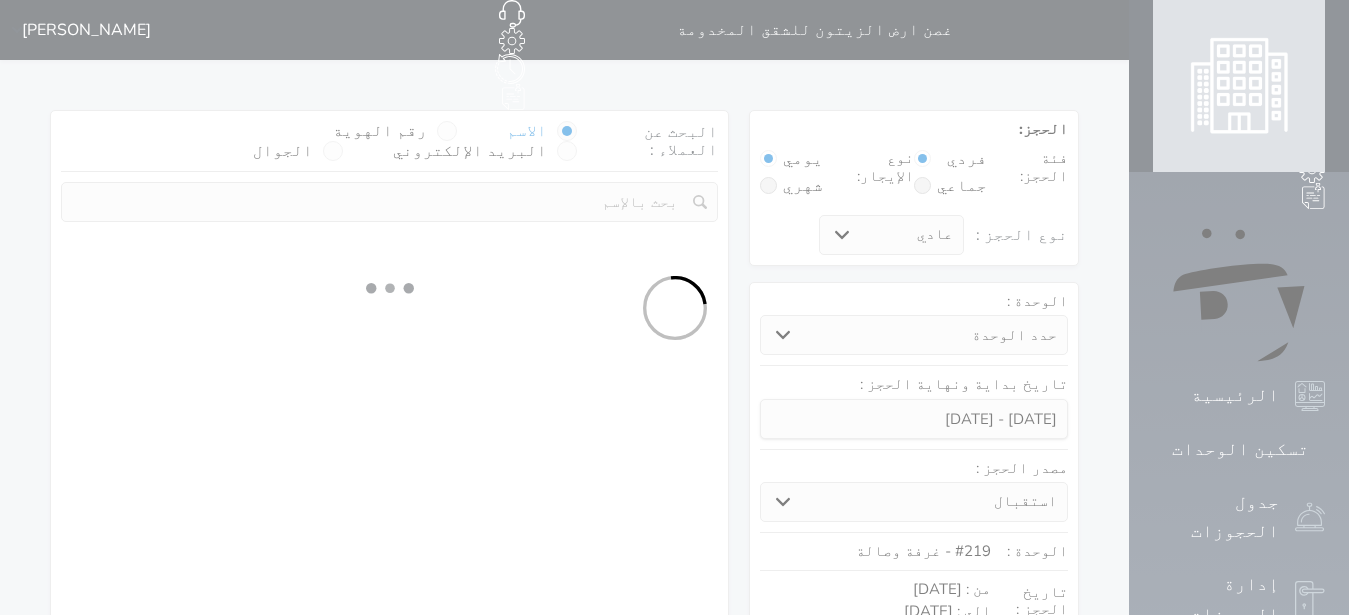 select on "1" 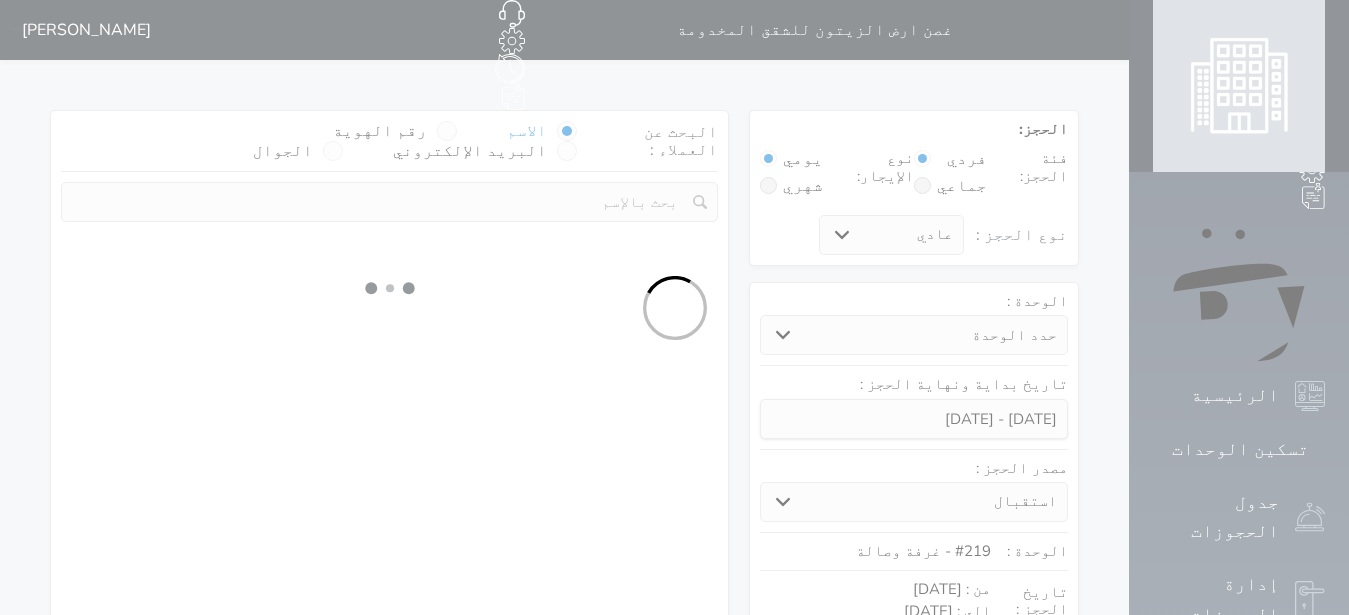 select on "113" 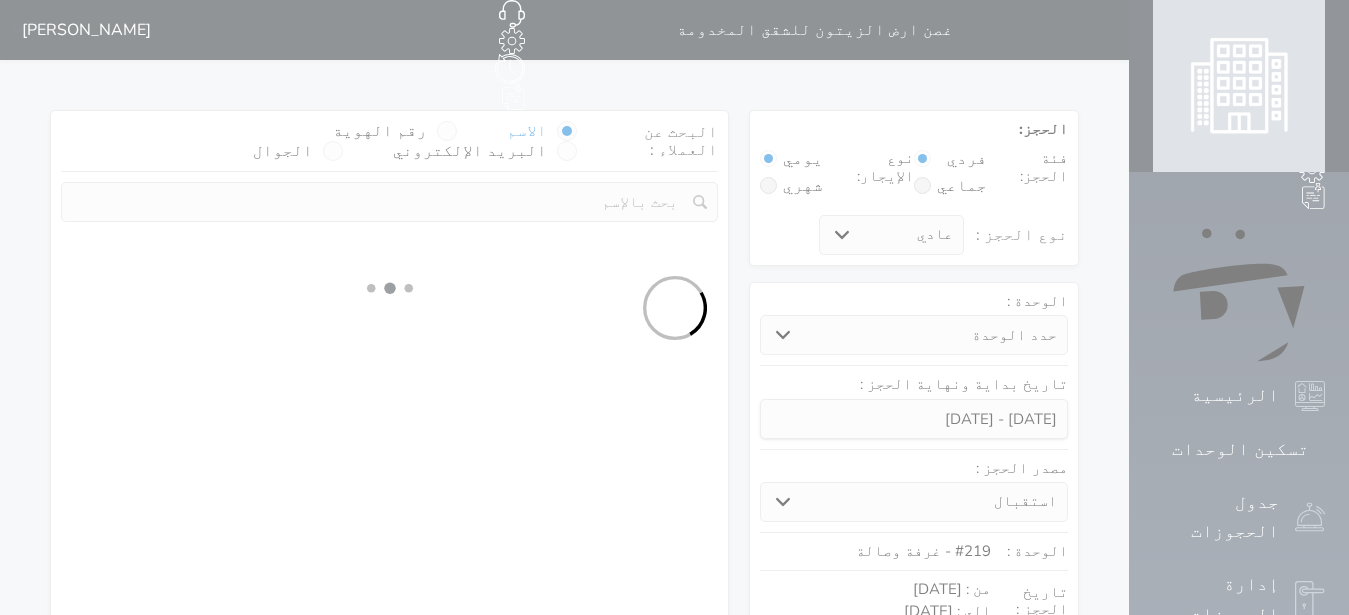 select on "1" 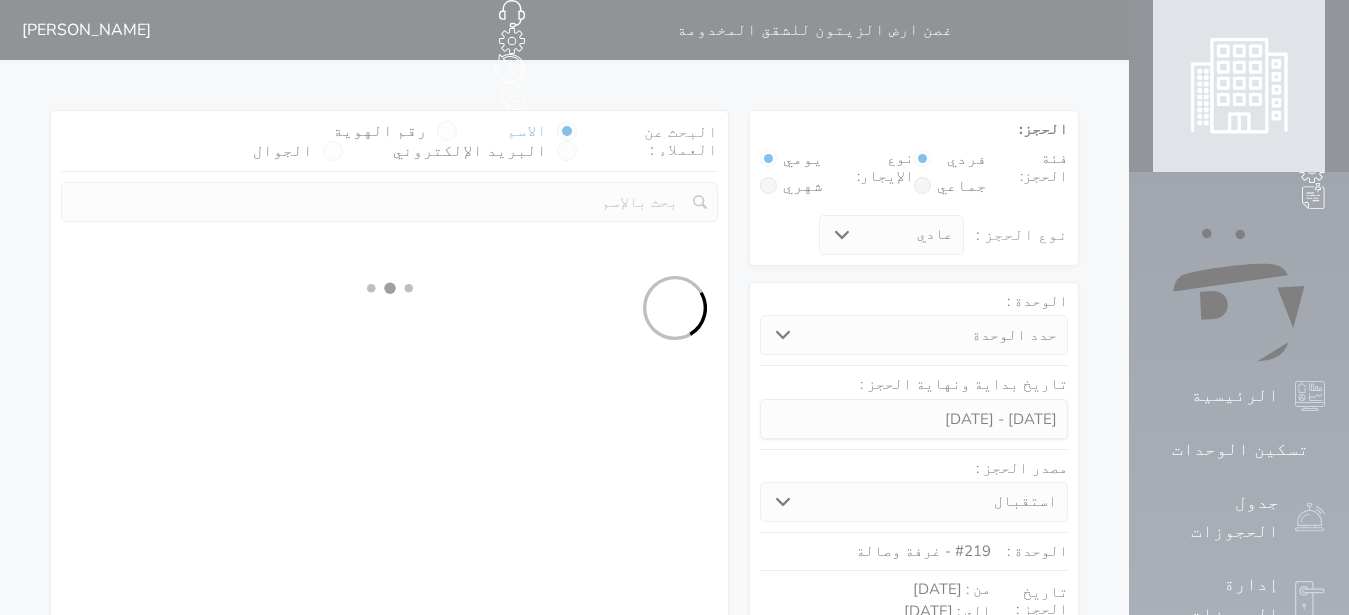 select 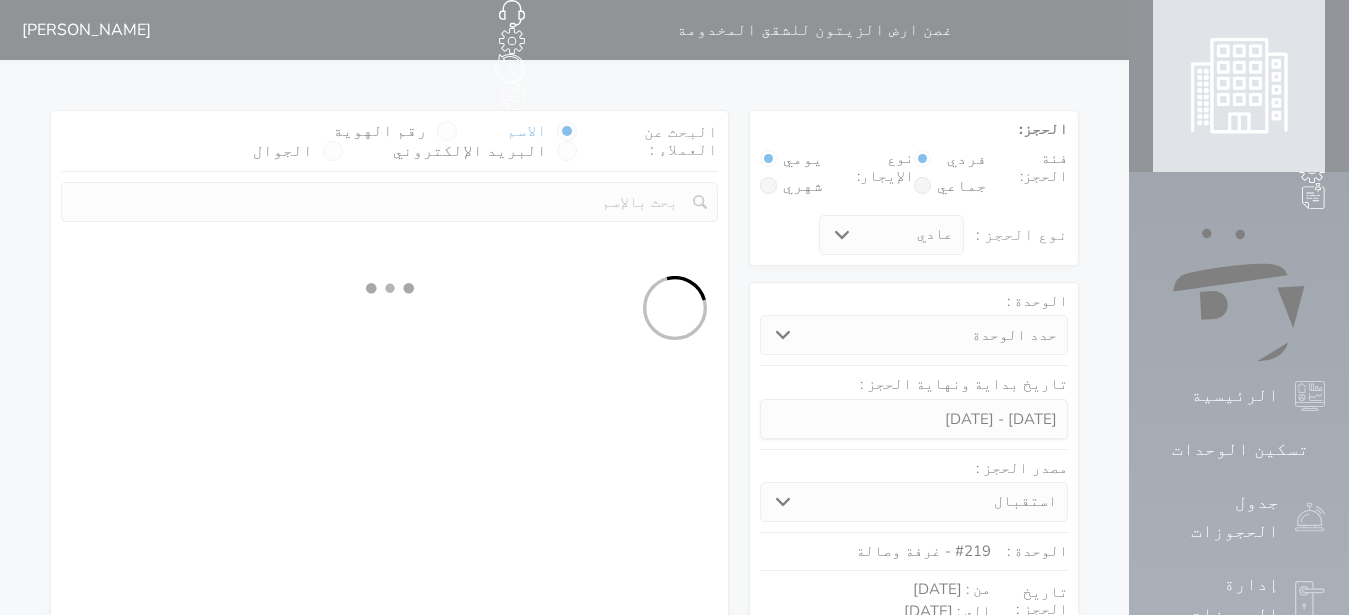 select on "7" 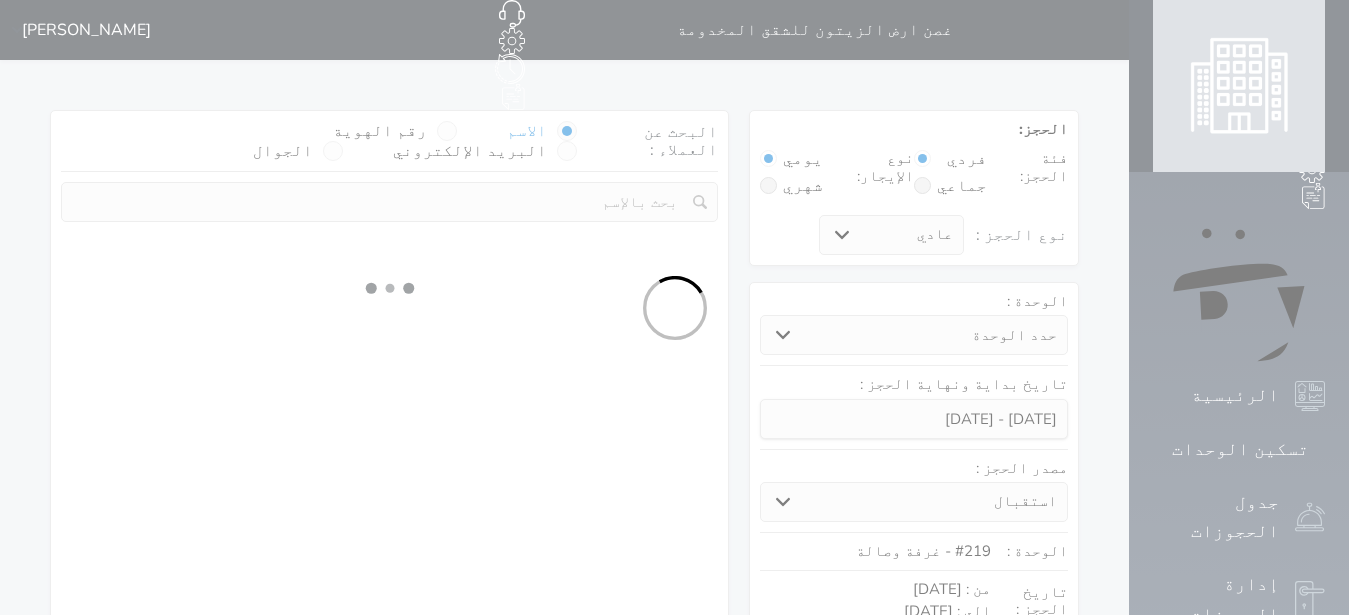 select 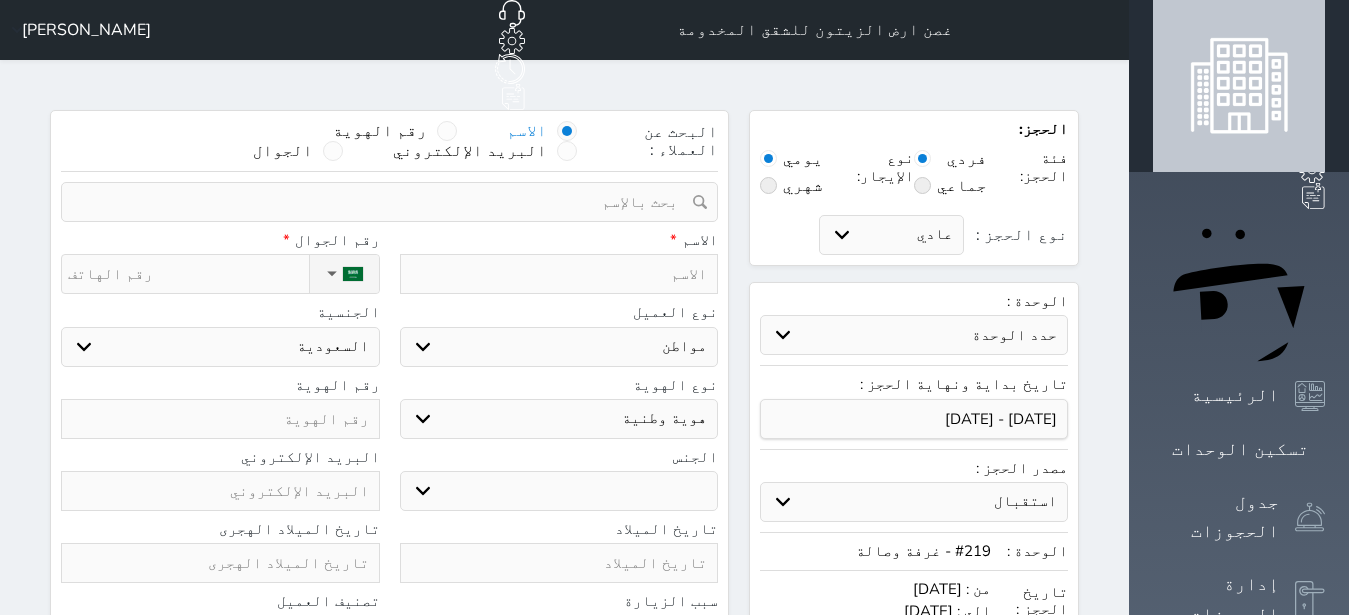 select 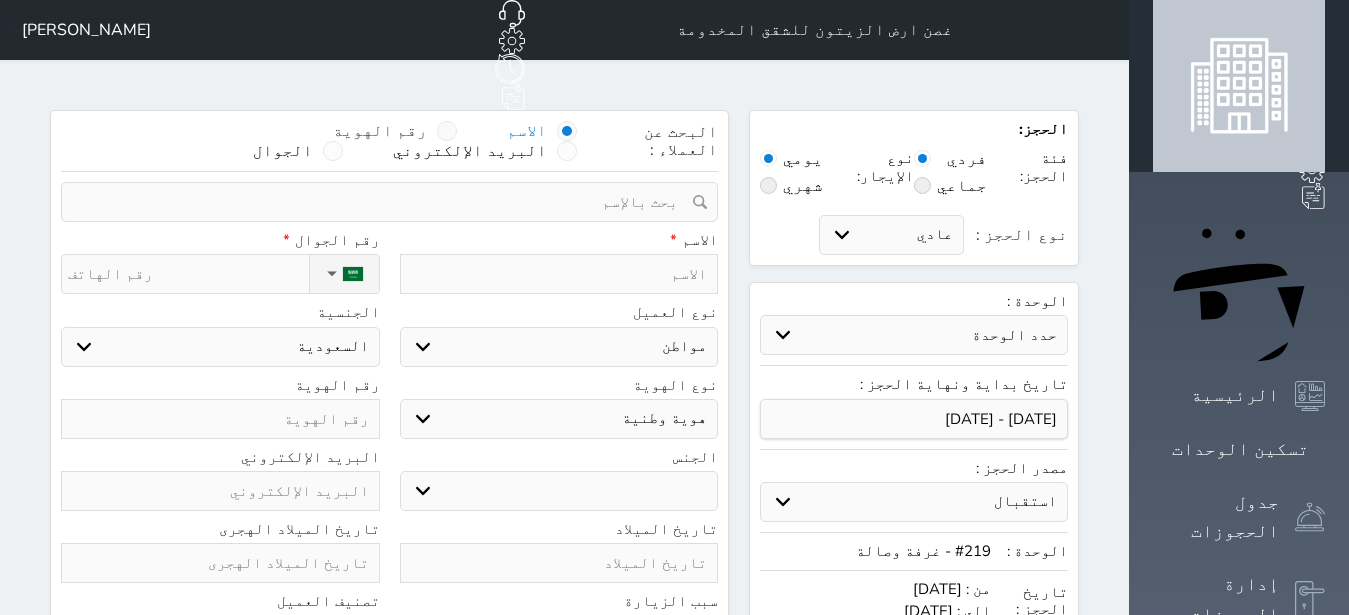 click at bounding box center [447, 131] 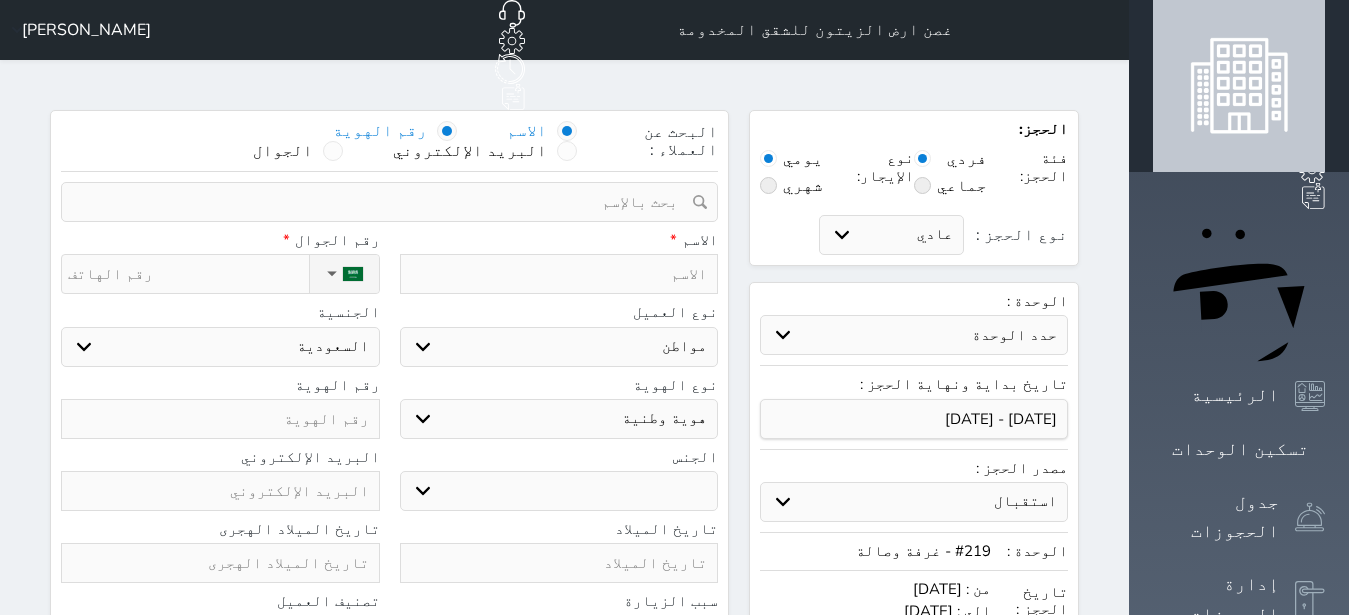 select 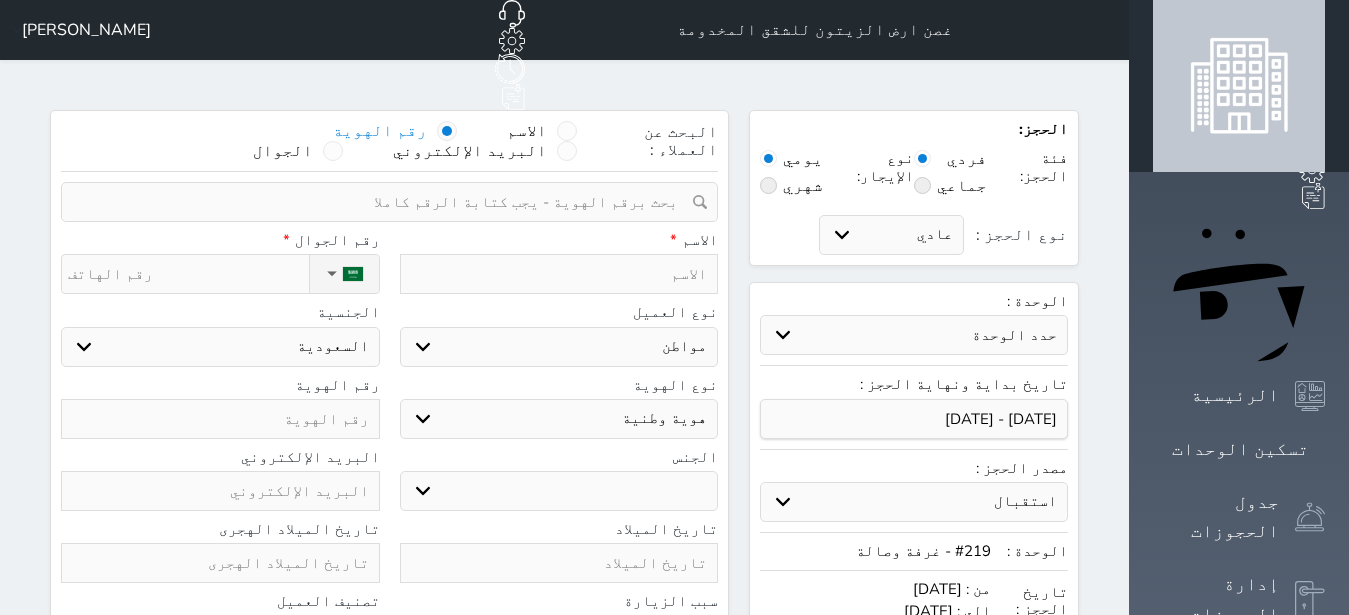 click on "تغيير العميل" at bounding box center [389, 202] 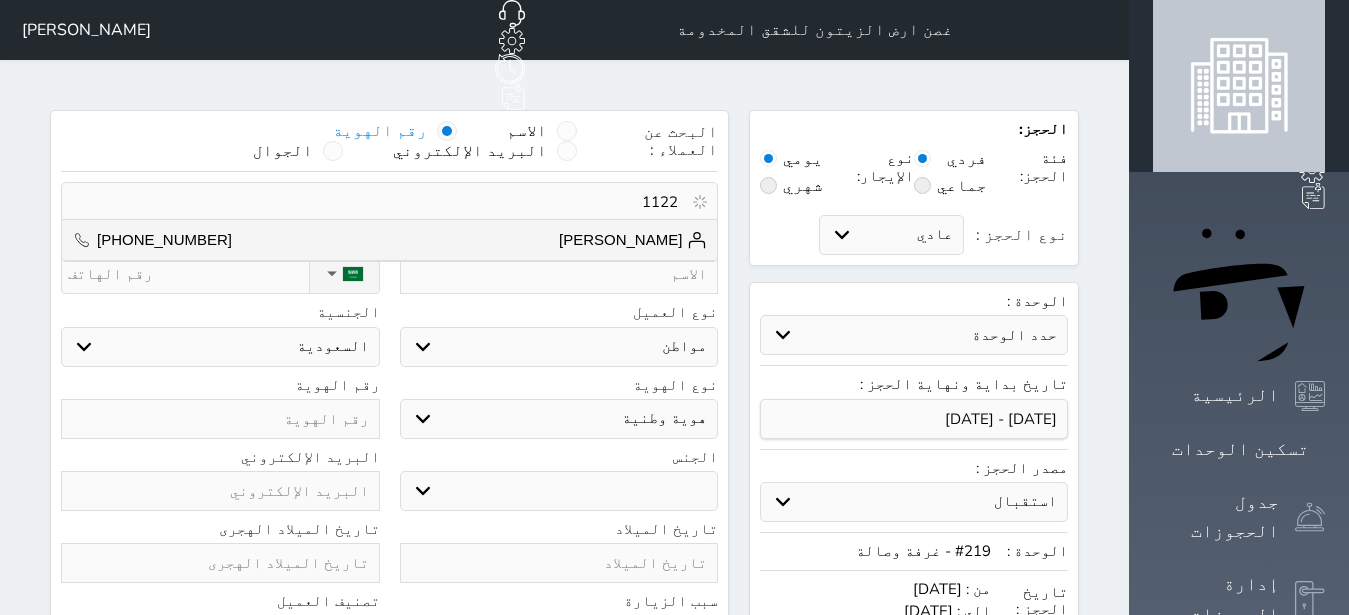 type on "11223" 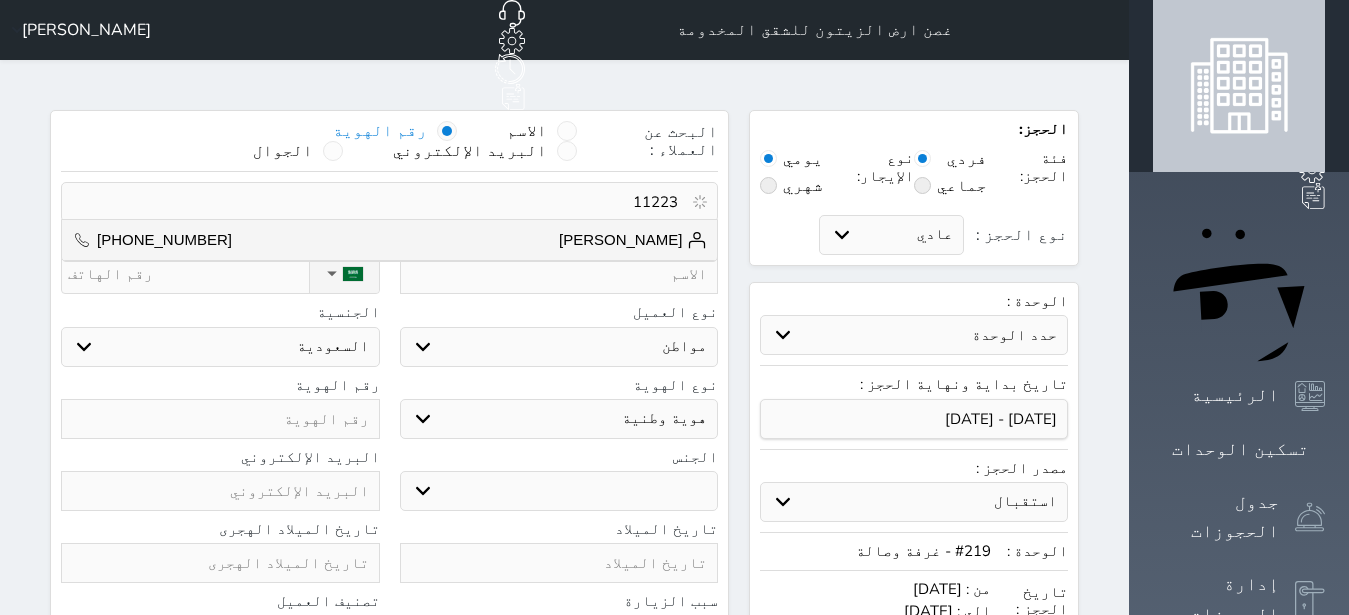 select 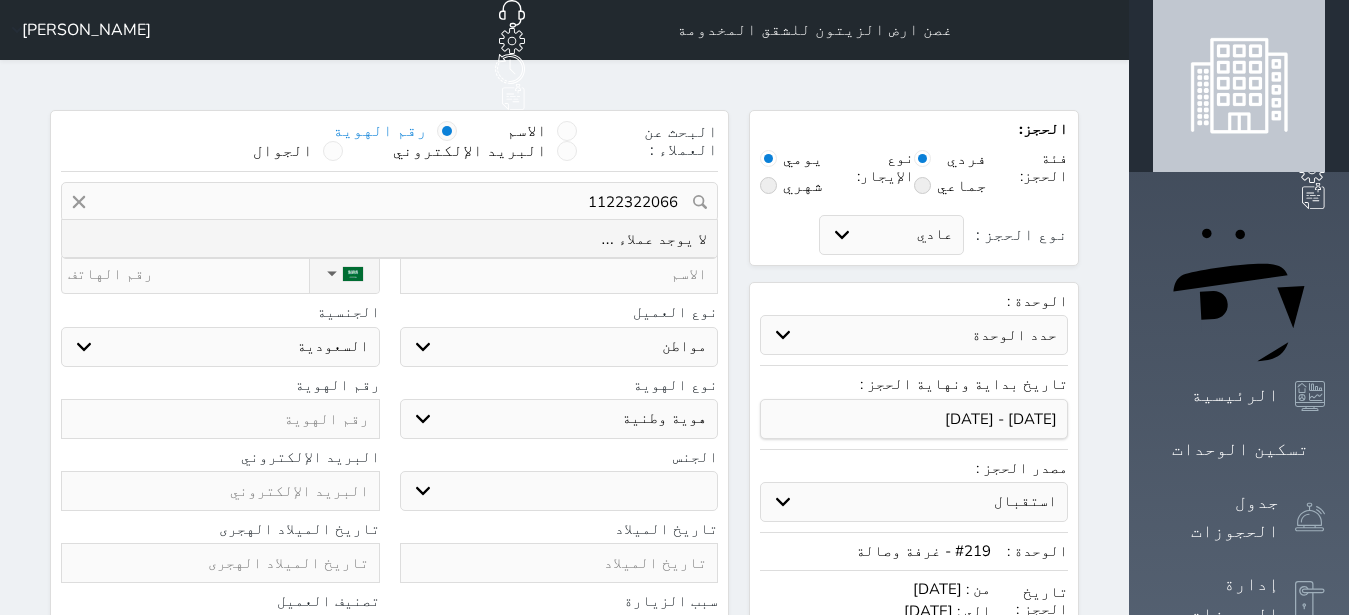 click on "1122322066" at bounding box center [389, 202] 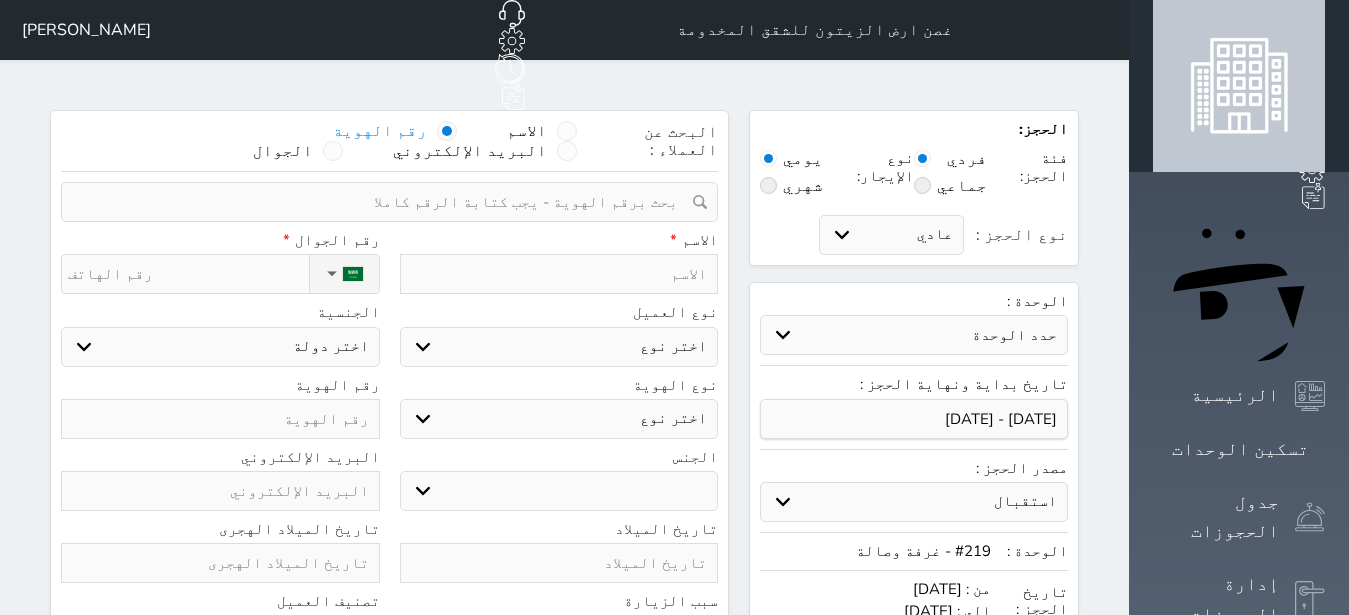 paste on "1122322066" 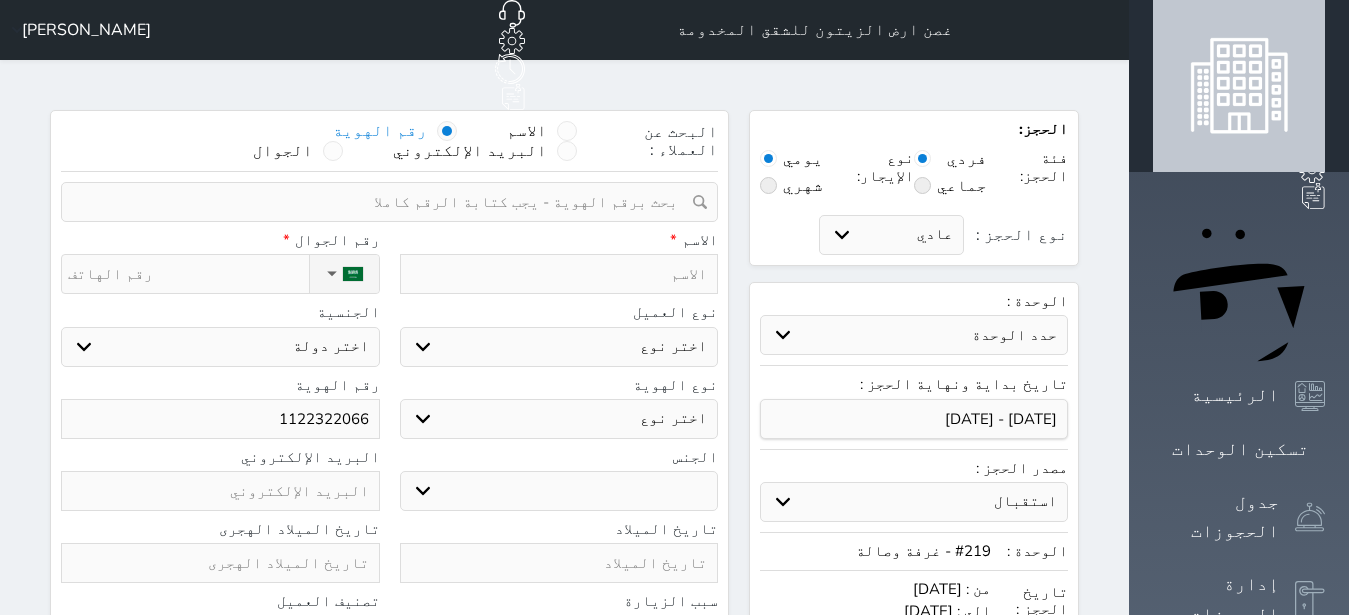 type on "1122322066" 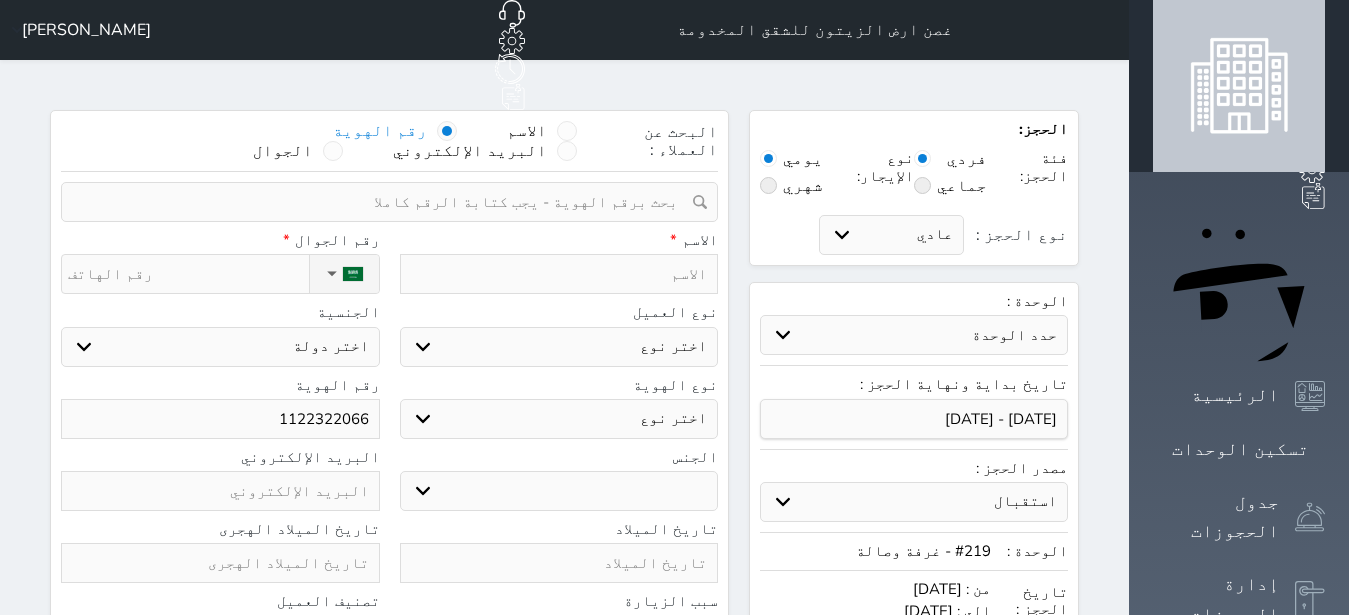 type on "o" 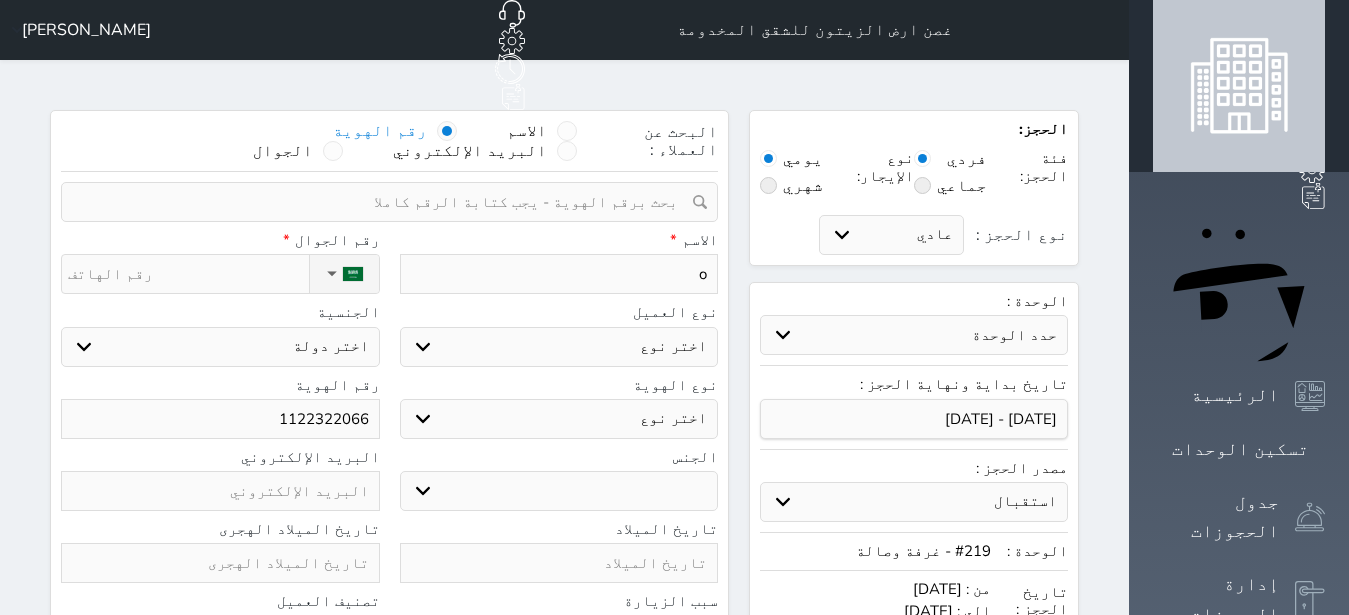type on "oh" 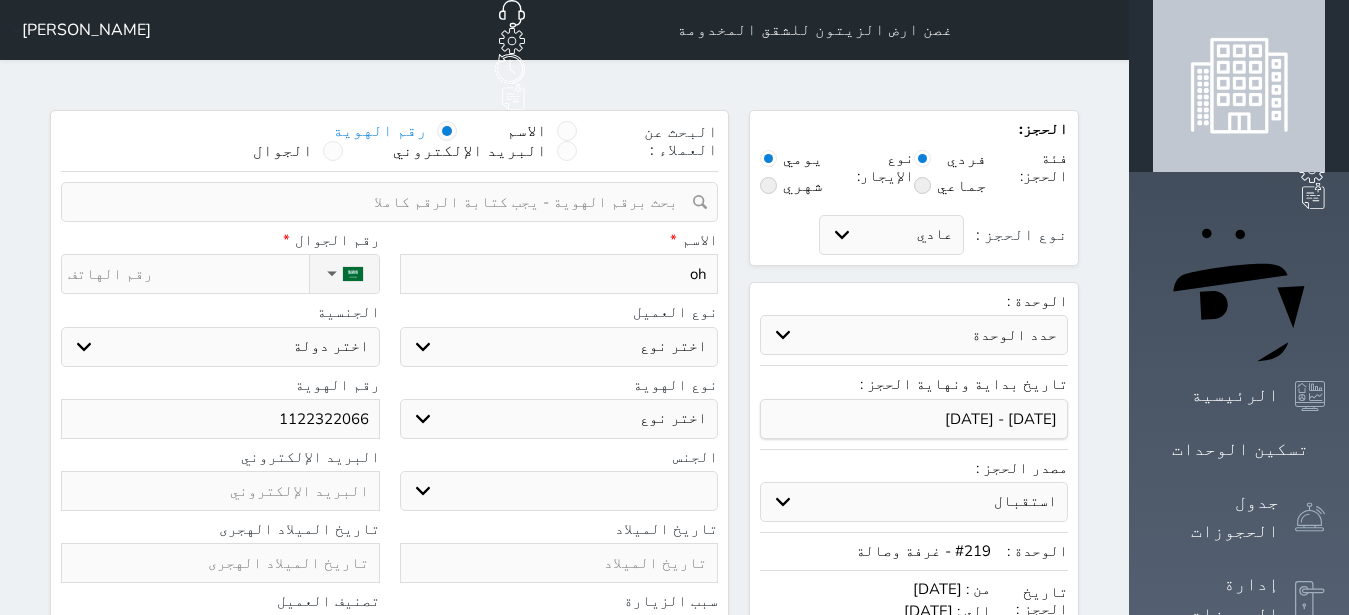 type on "ohg" 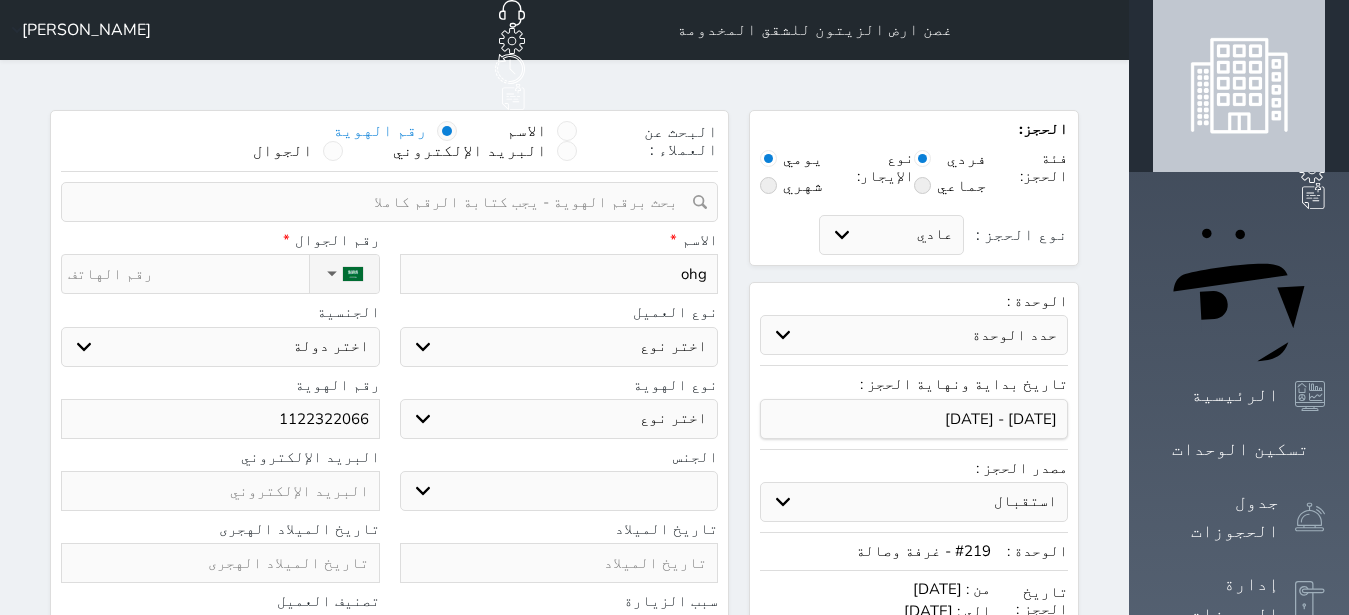 type on "ohg]" 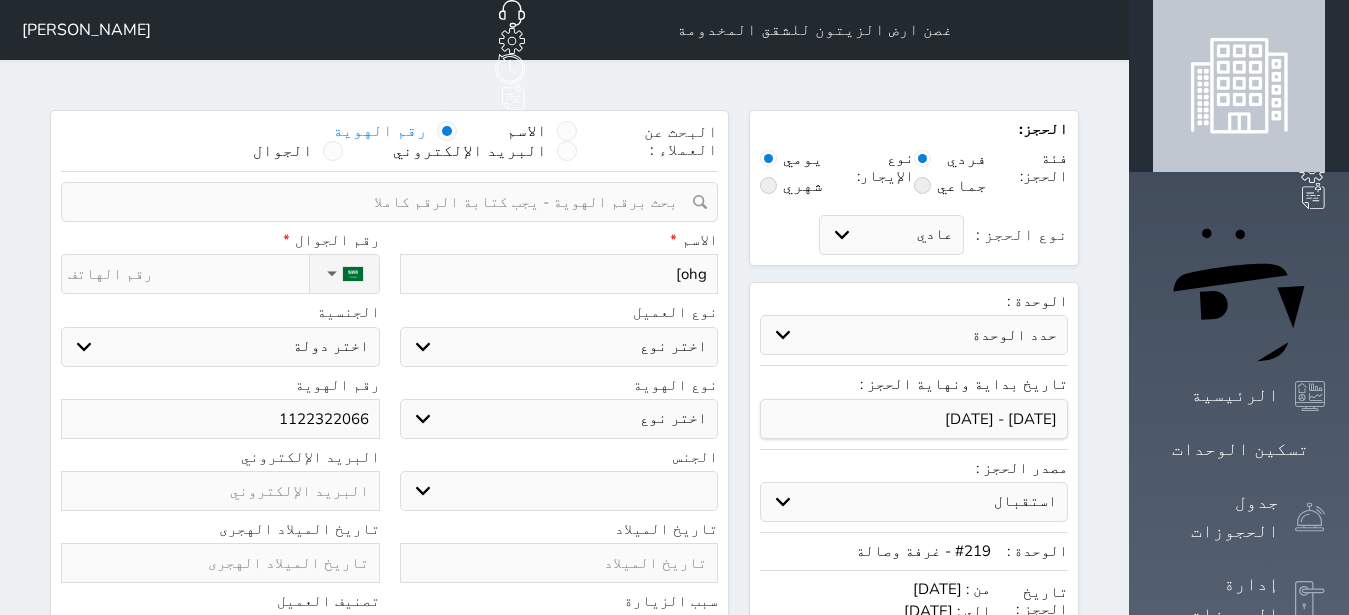type on "ohg" 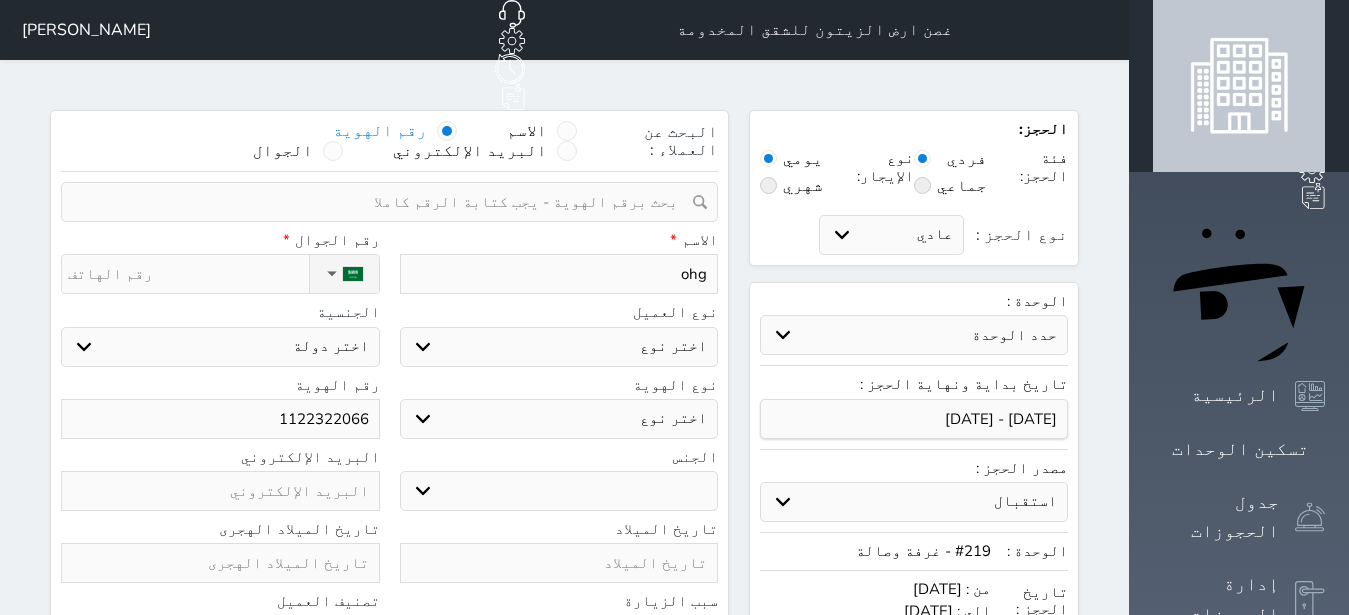 type on "oh" 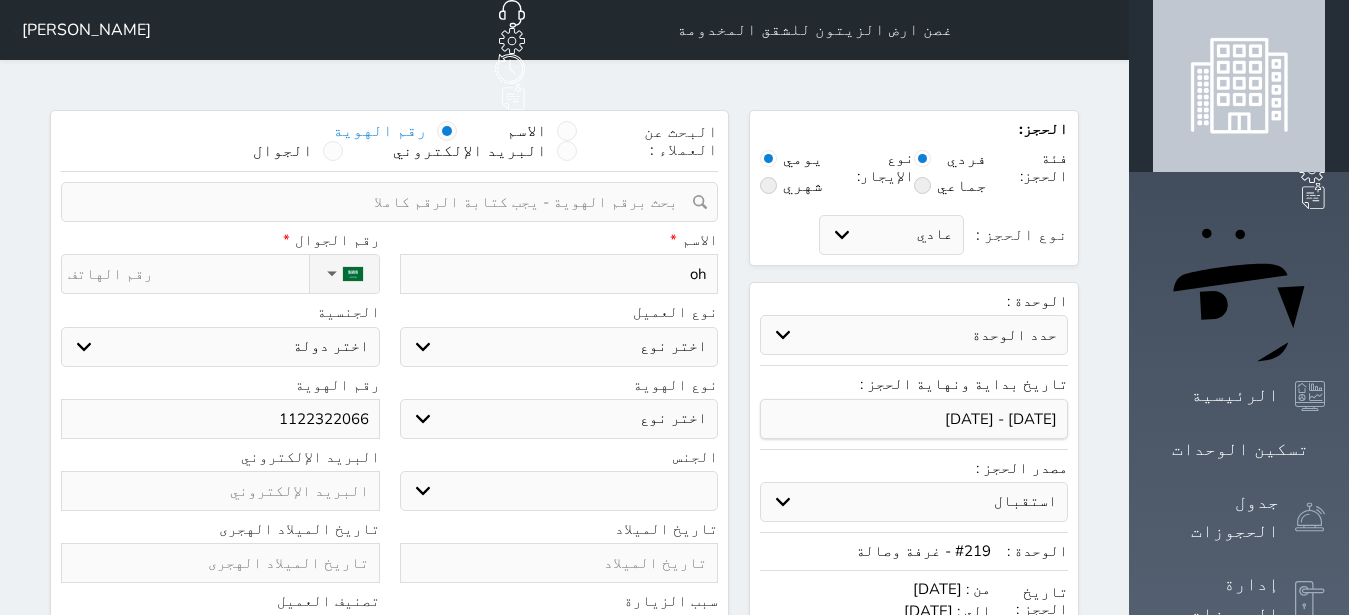 select 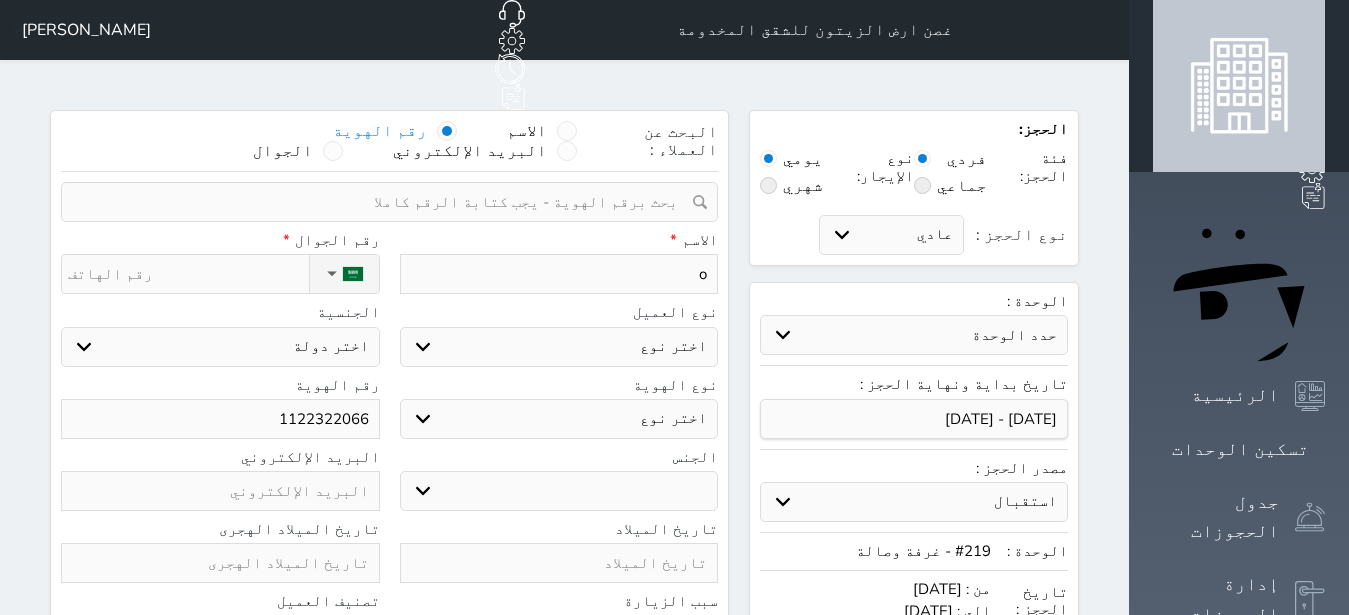 type 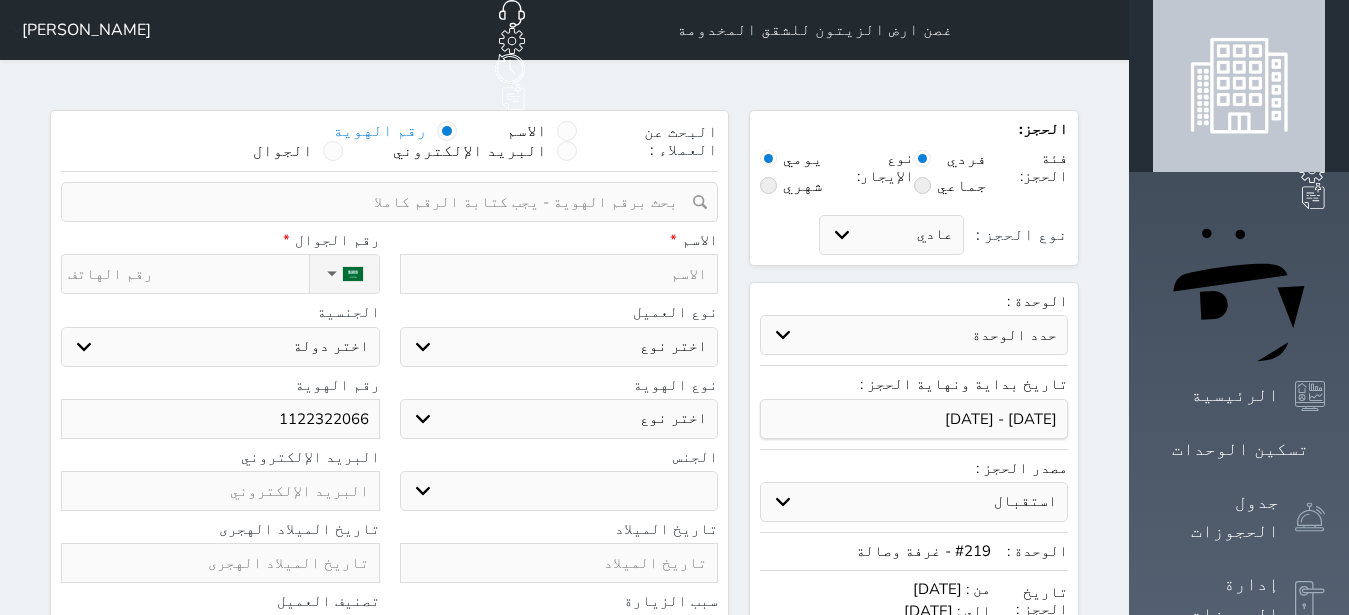 type on "ح" 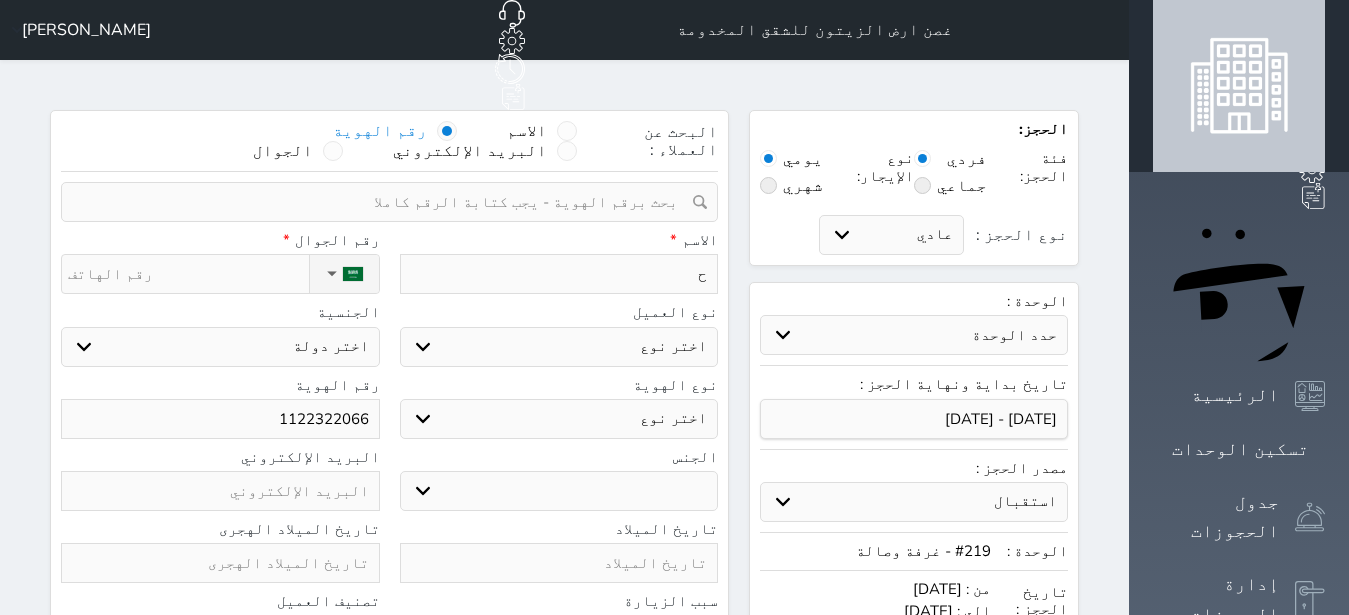 type 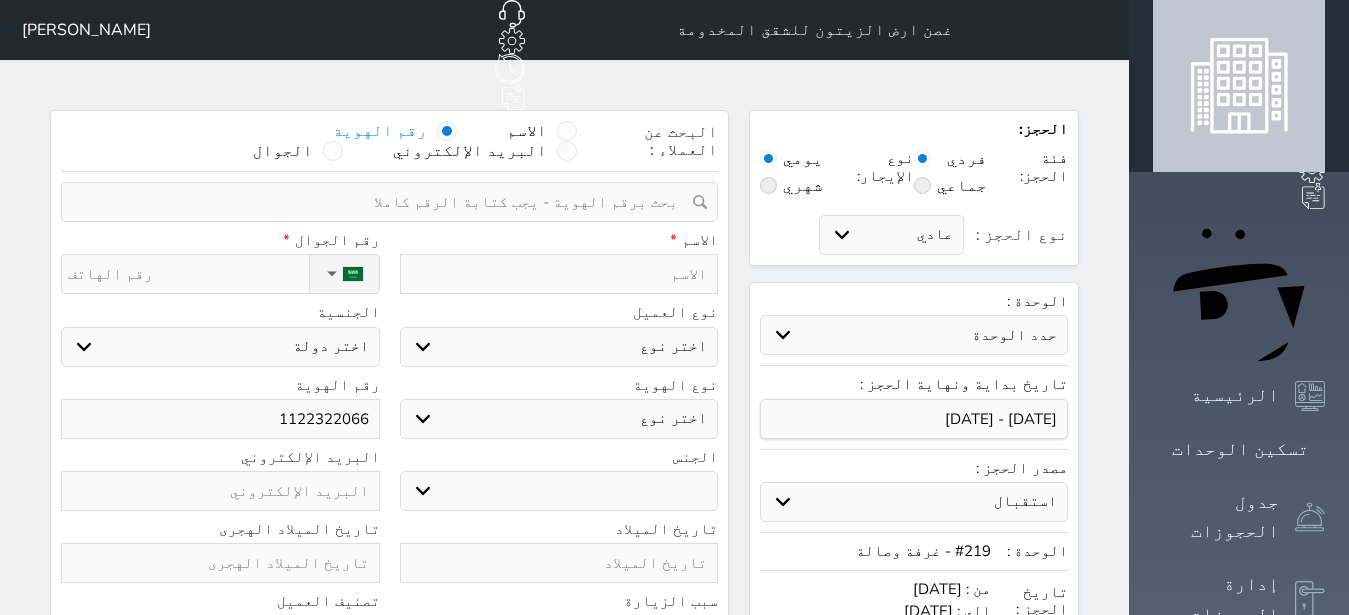 select 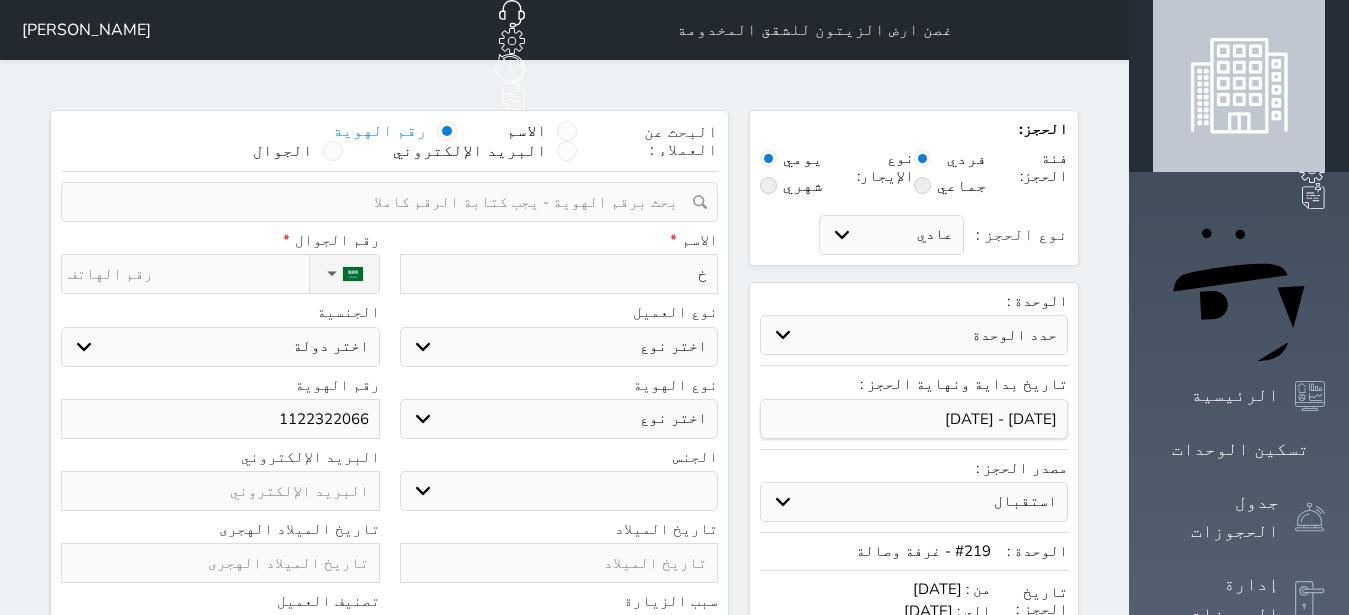 type on "خا" 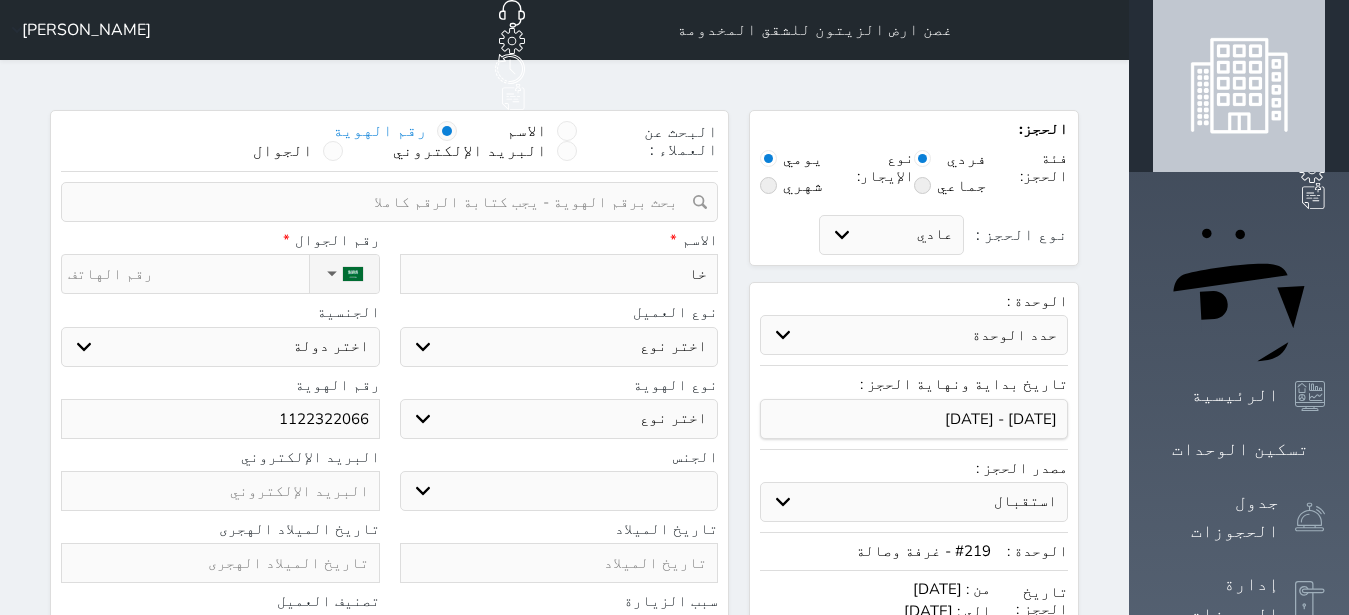 select 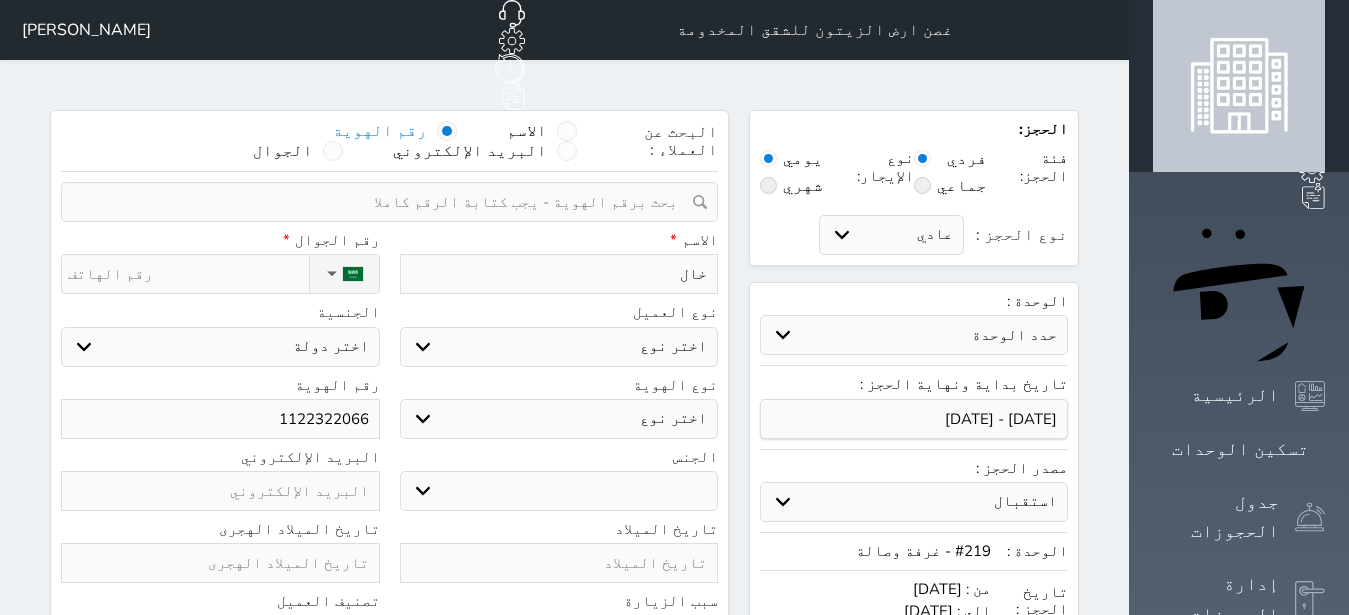 type on "[PERSON_NAME]" 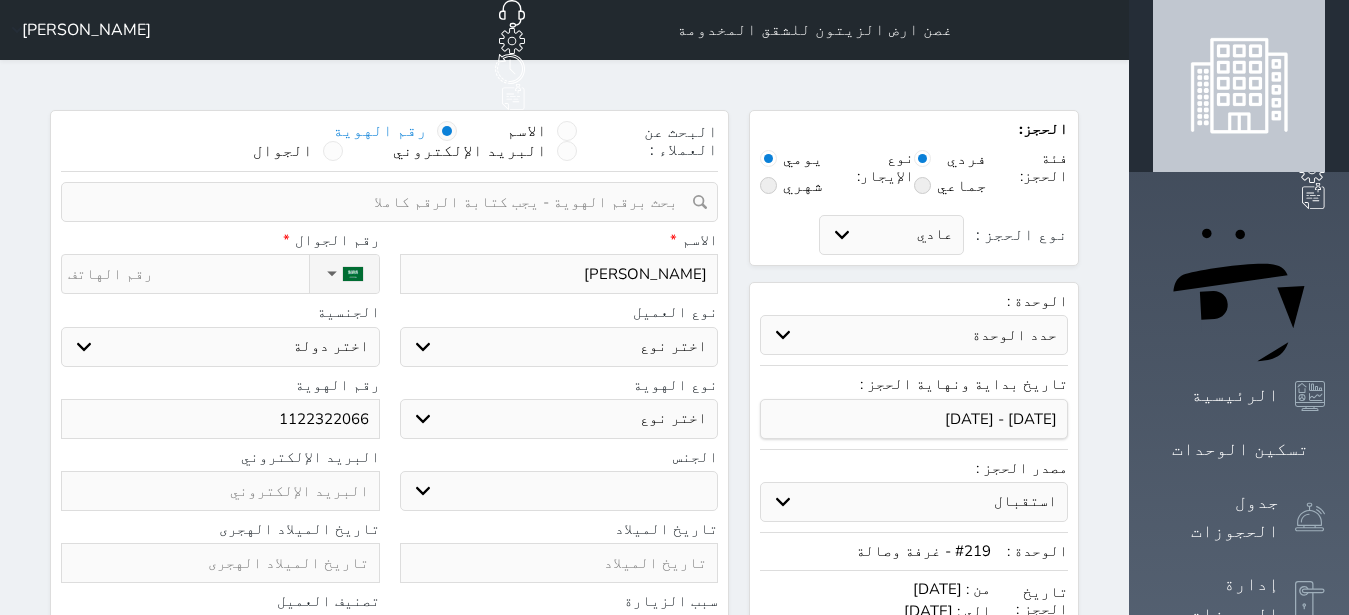 select 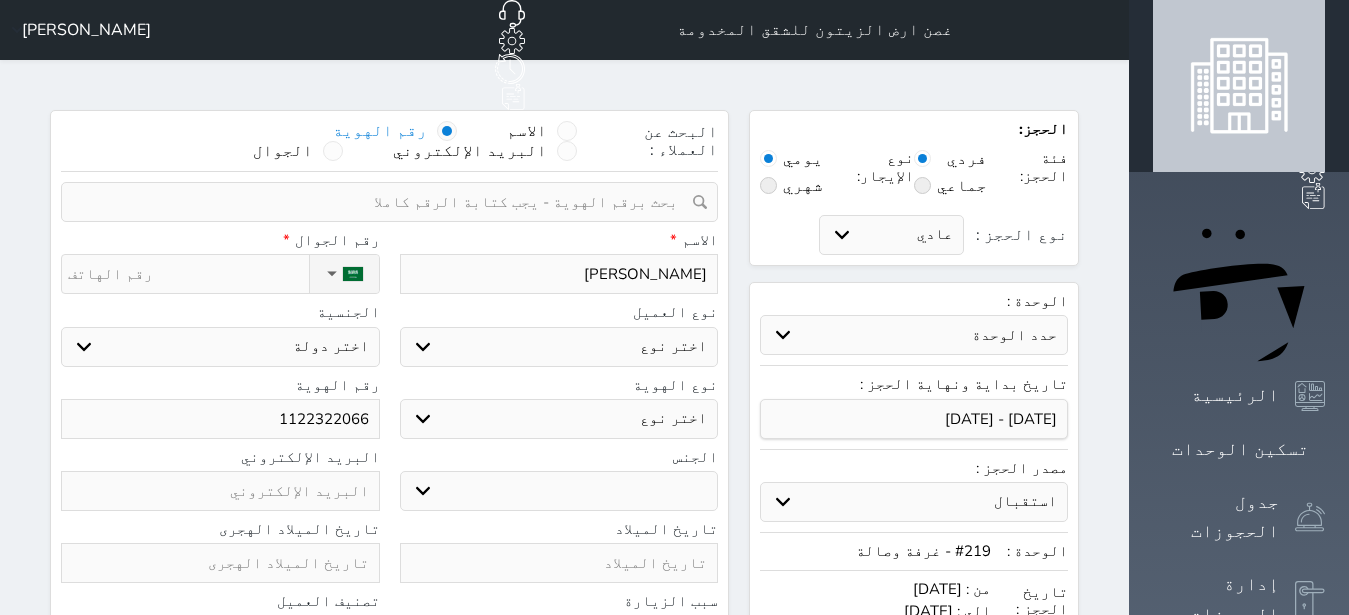 click on "اختر نوع   مواطن مواطن خليجي زائر مقيم" at bounding box center (559, 347) 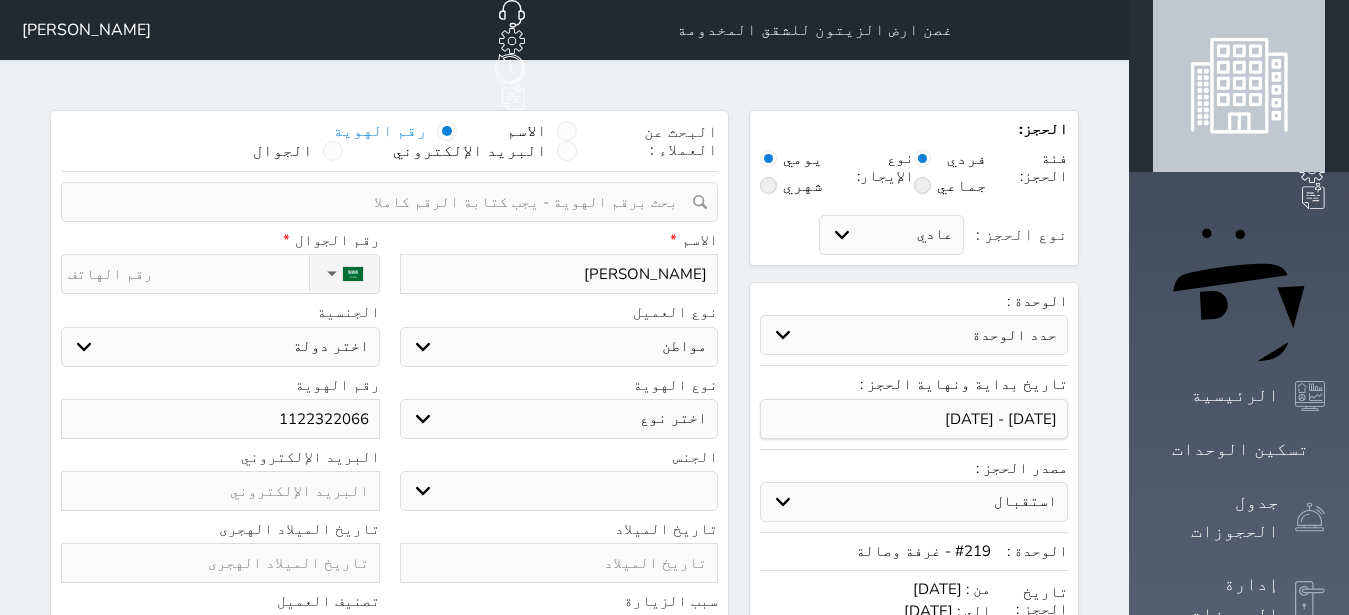 click on "مواطن" at bounding box center (0, 0) 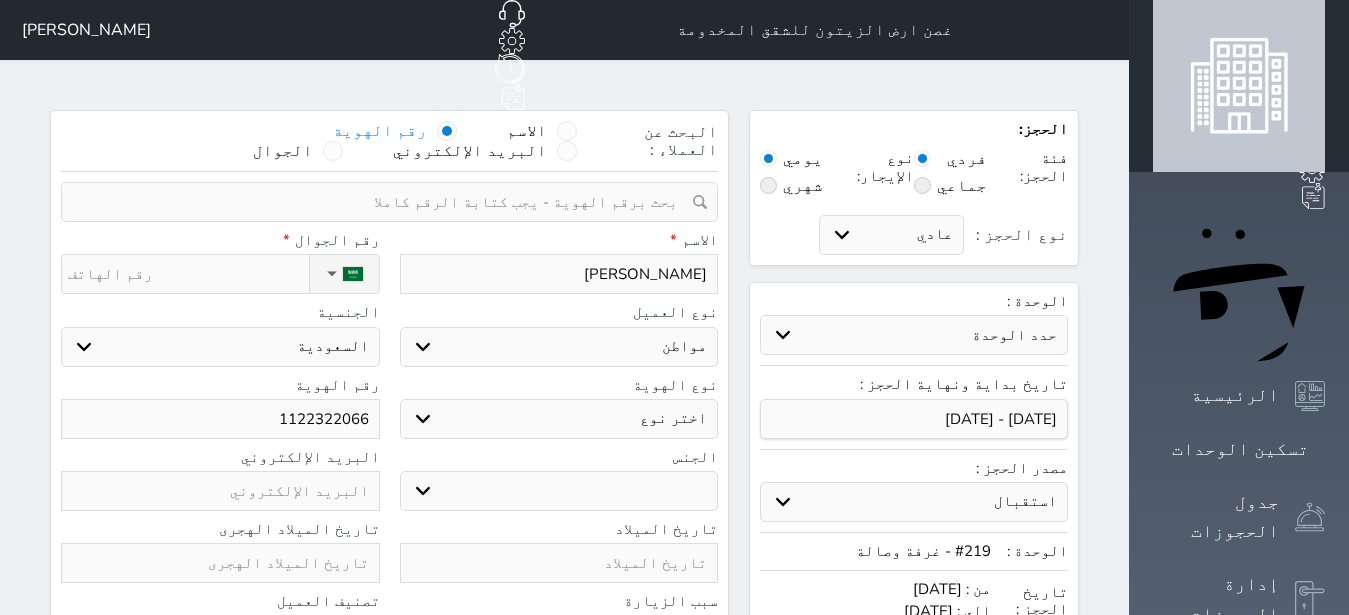 click on "اختر نوع   هوية وطنية هوية عائلية جواز السفر" at bounding box center [559, 419] 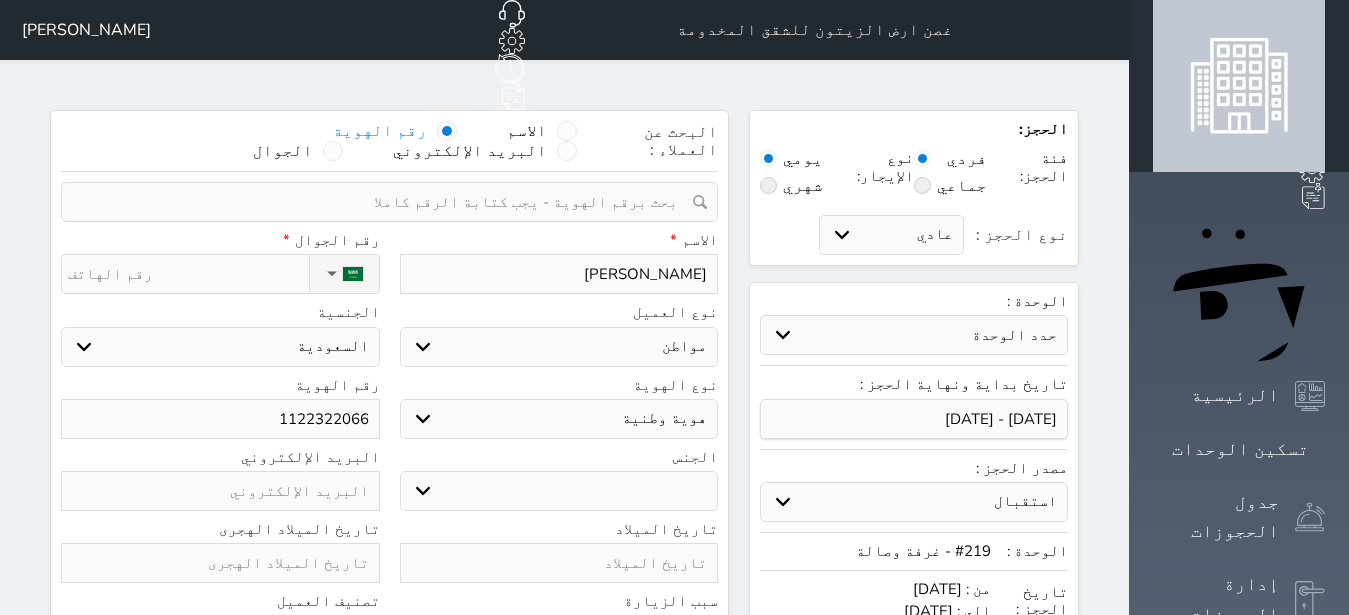 click on "هوية وطنية" at bounding box center (0, 0) 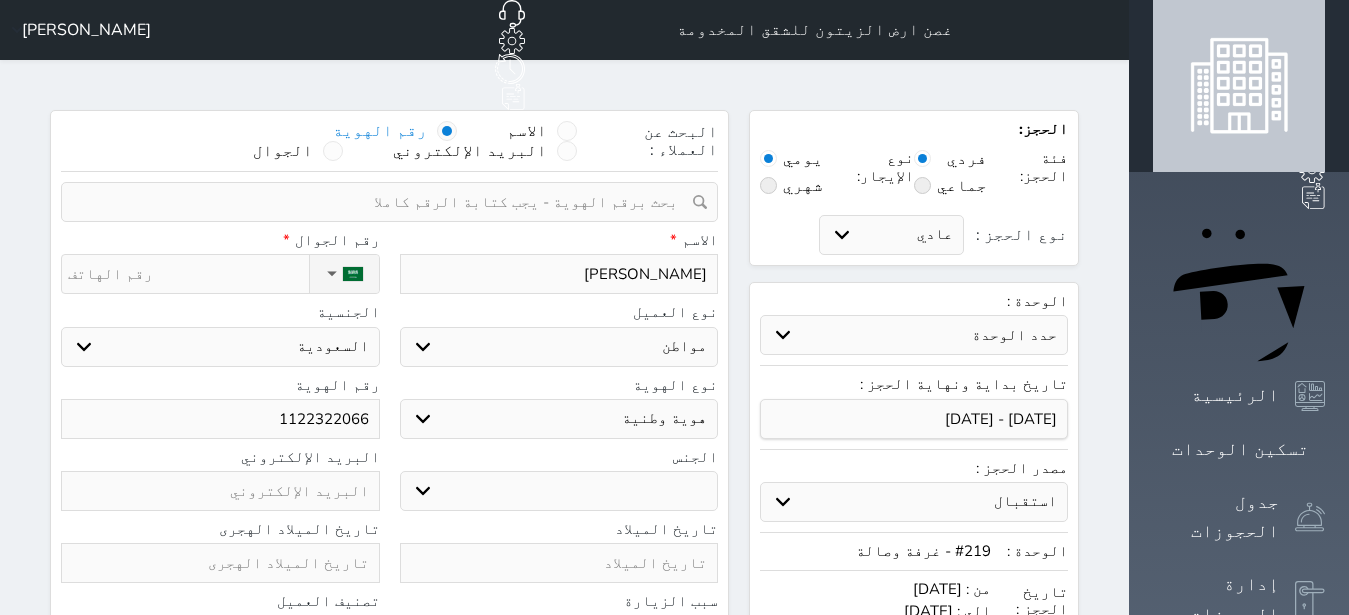 click on "ذكر   انثى" at bounding box center [559, 491] 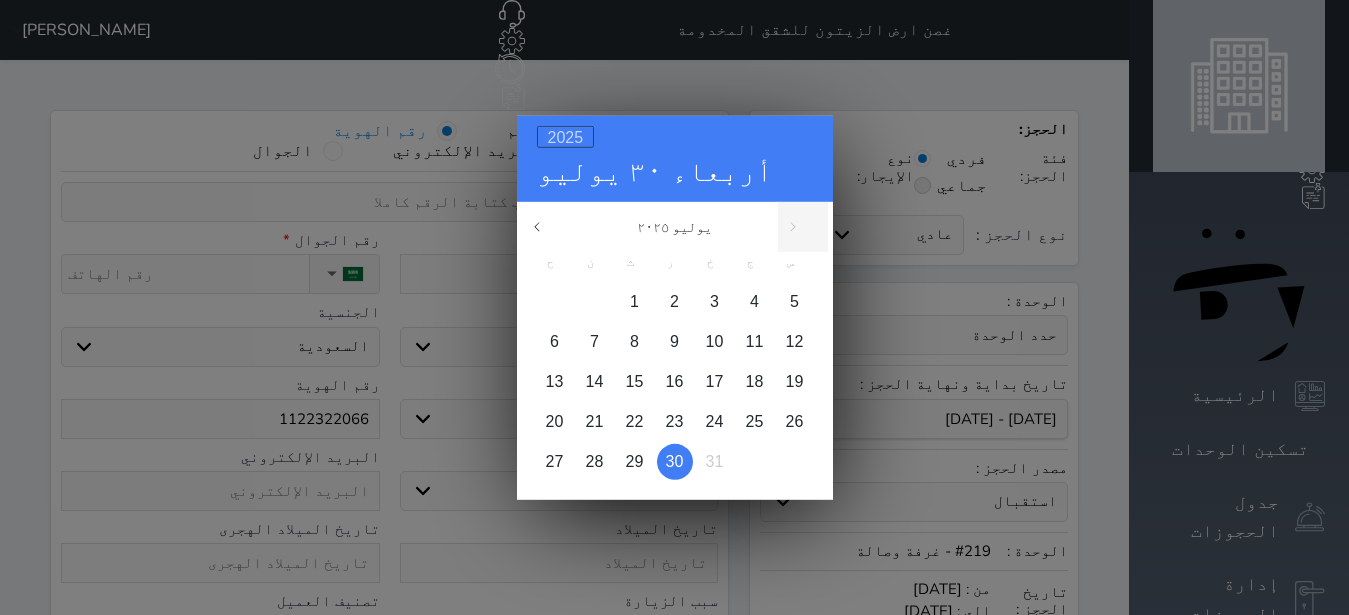 click on "2025" at bounding box center [566, 136] 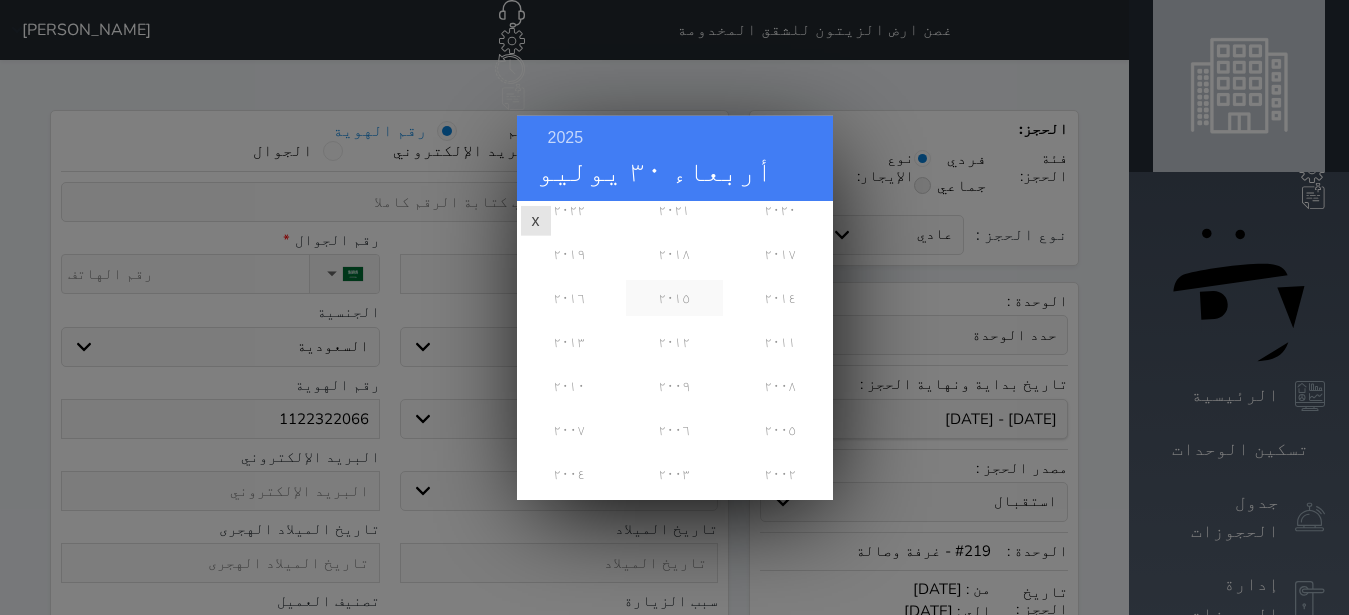 scroll, scrollTop: 162, scrollLeft: 0, axis: vertical 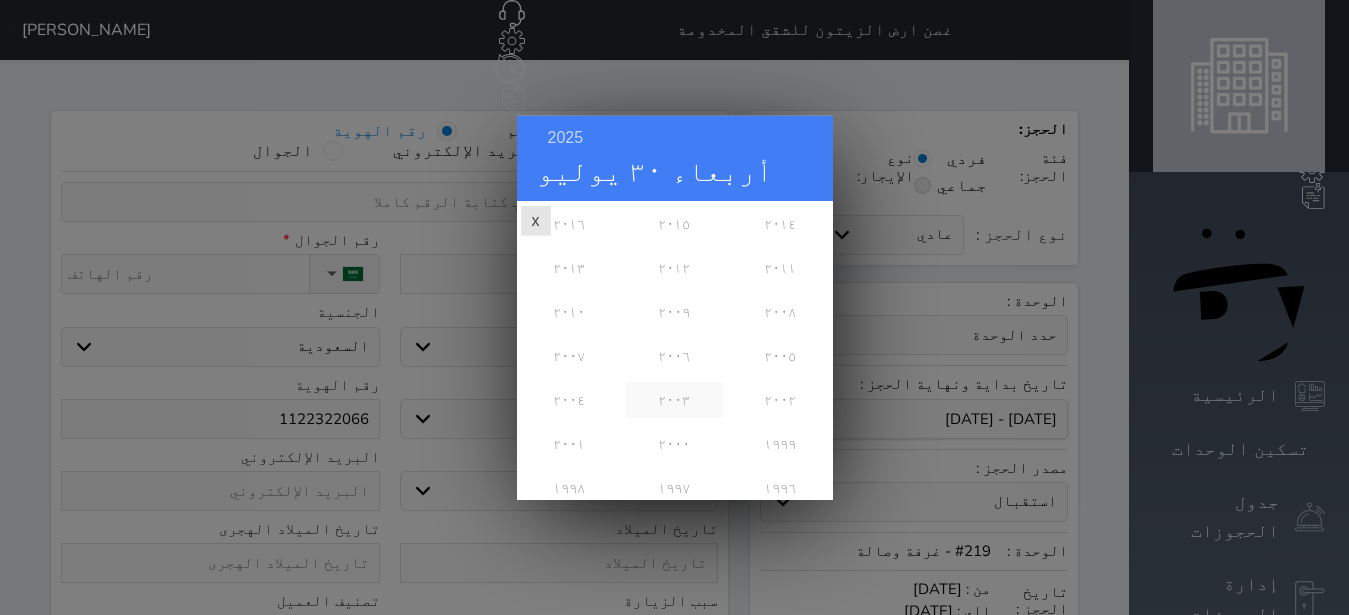 click on "٢٠٠٣" at bounding box center [674, 399] 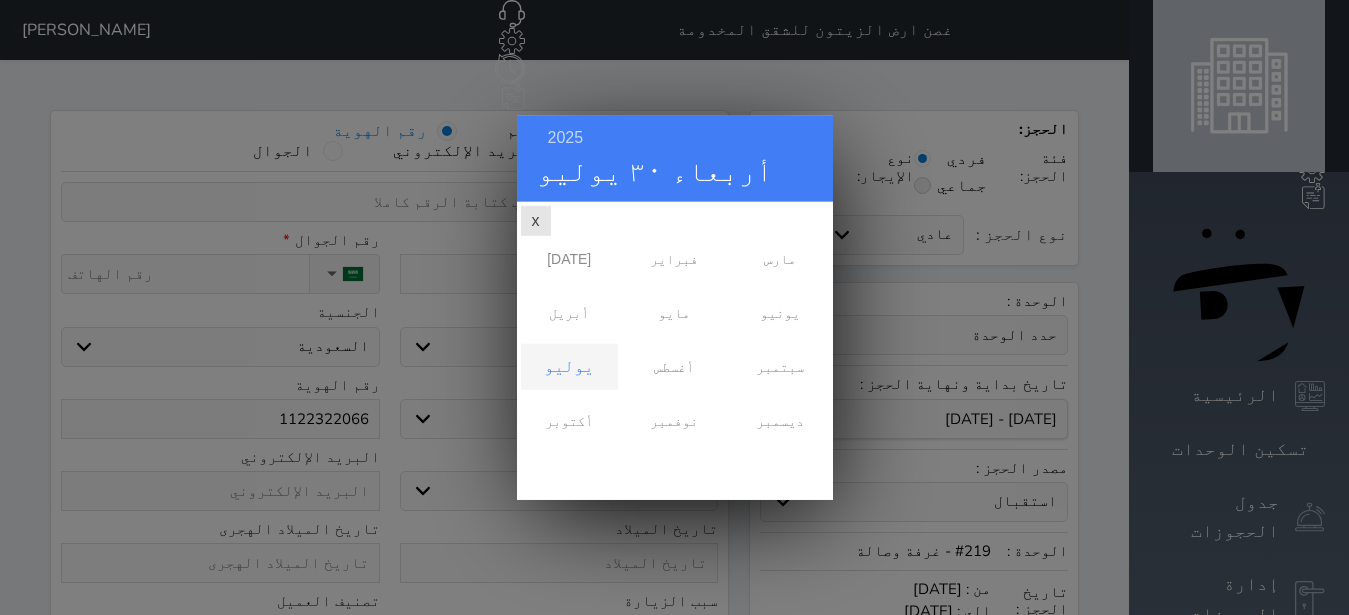 scroll, scrollTop: 0, scrollLeft: 0, axis: both 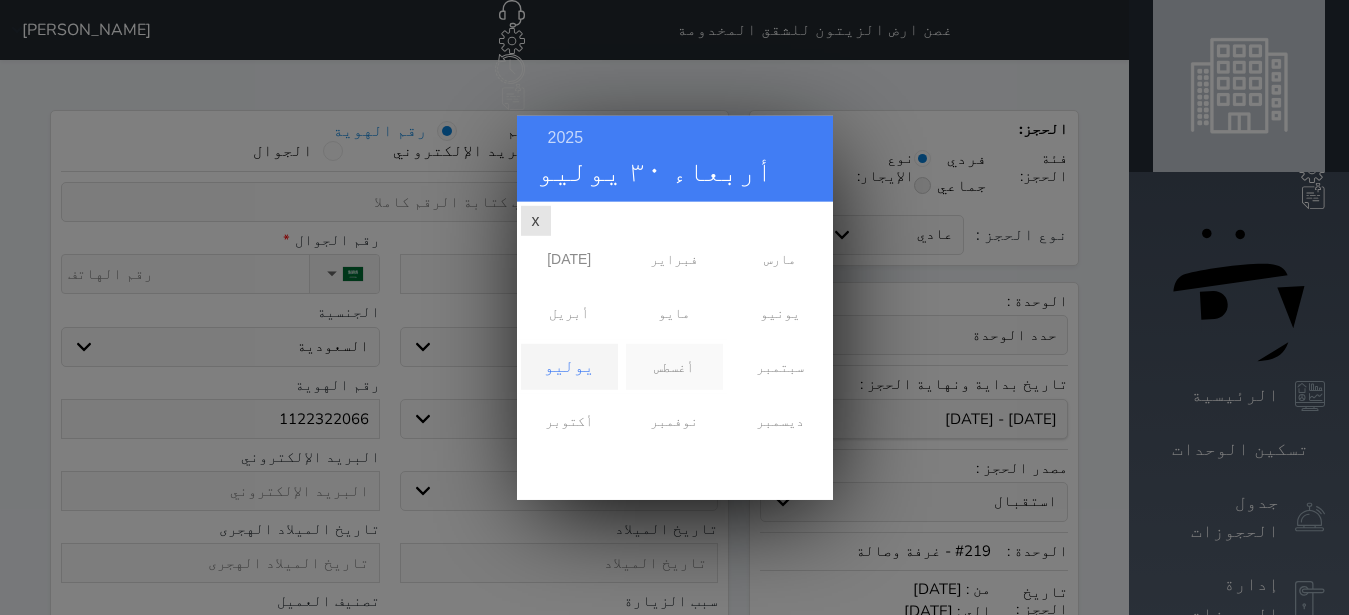 click on "أغسطس" at bounding box center [674, 366] 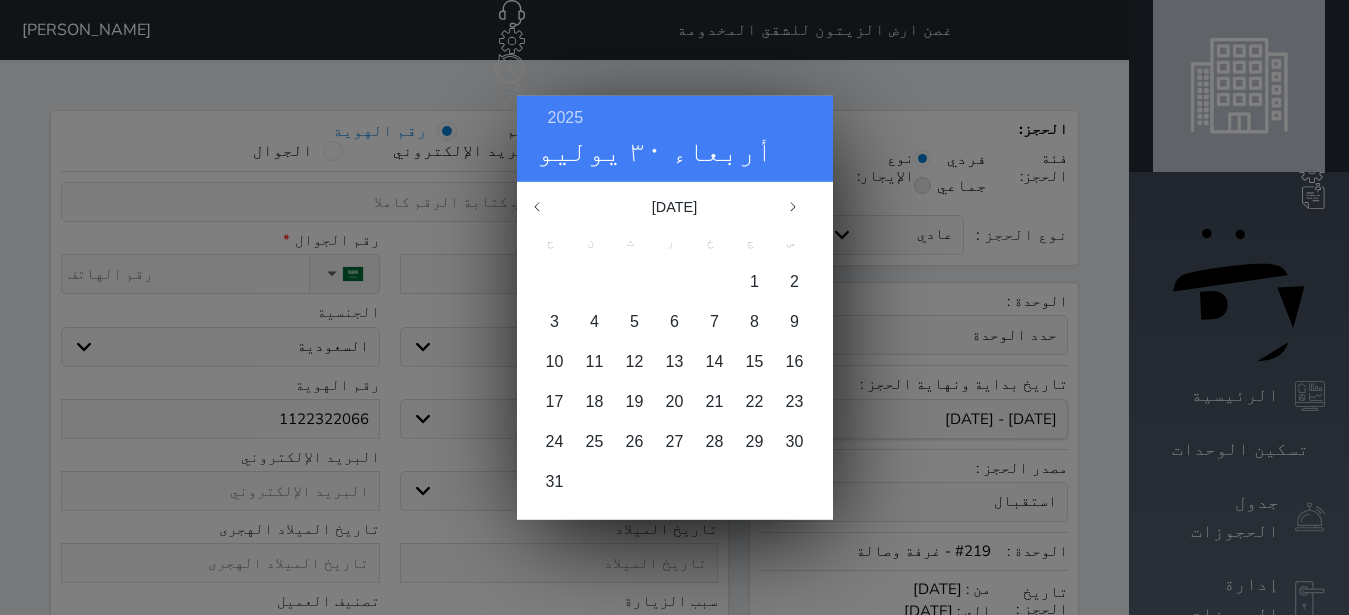 click on "[DATE]" at bounding box center [674, 206] 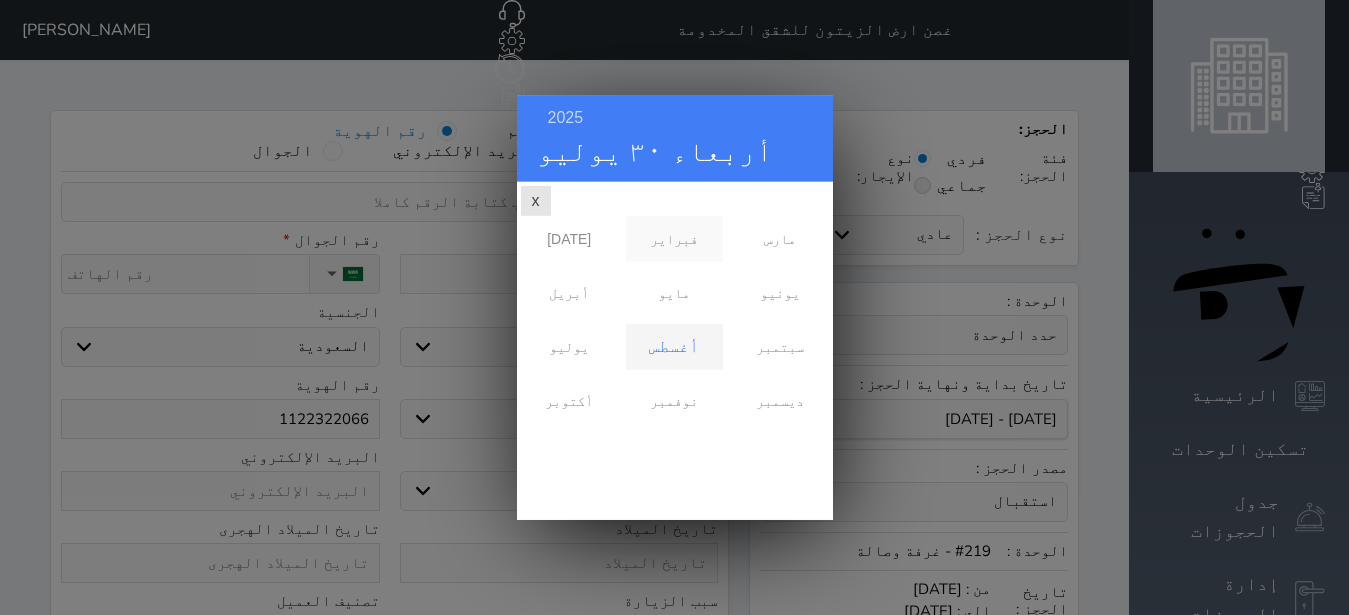 click on "فبراير" at bounding box center [674, 238] 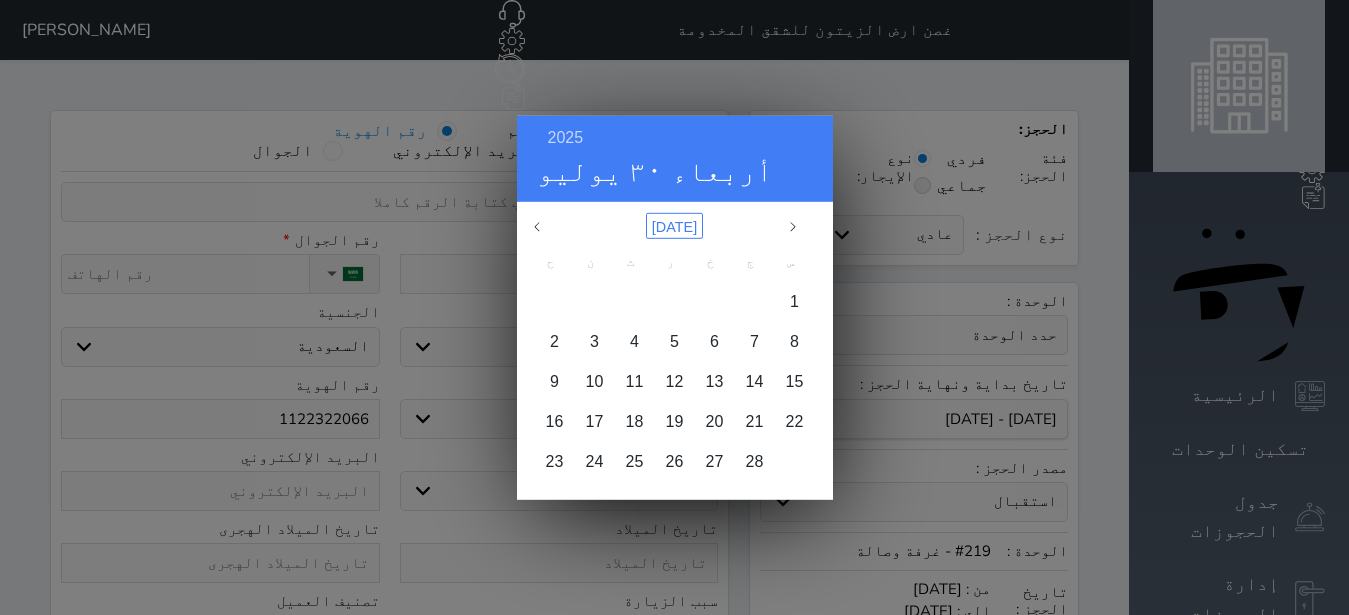 click on "[DATE]" at bounding box center [674, 225] 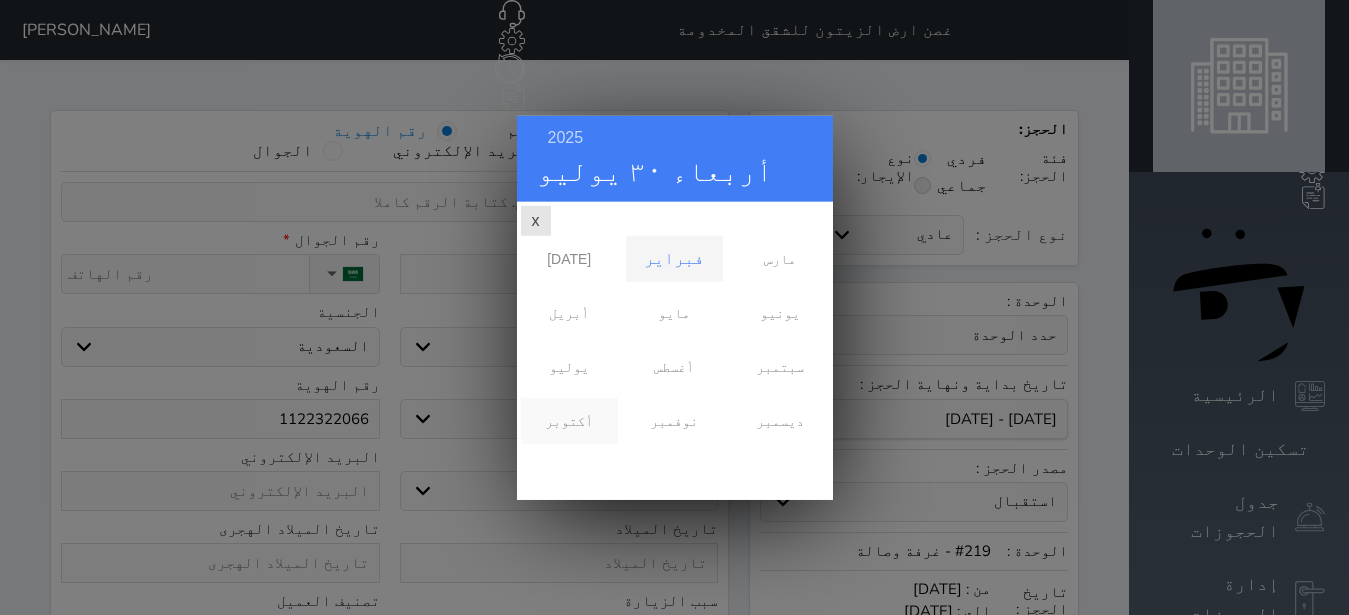 click on "أكتوبر" at bounding box center [569, 420] 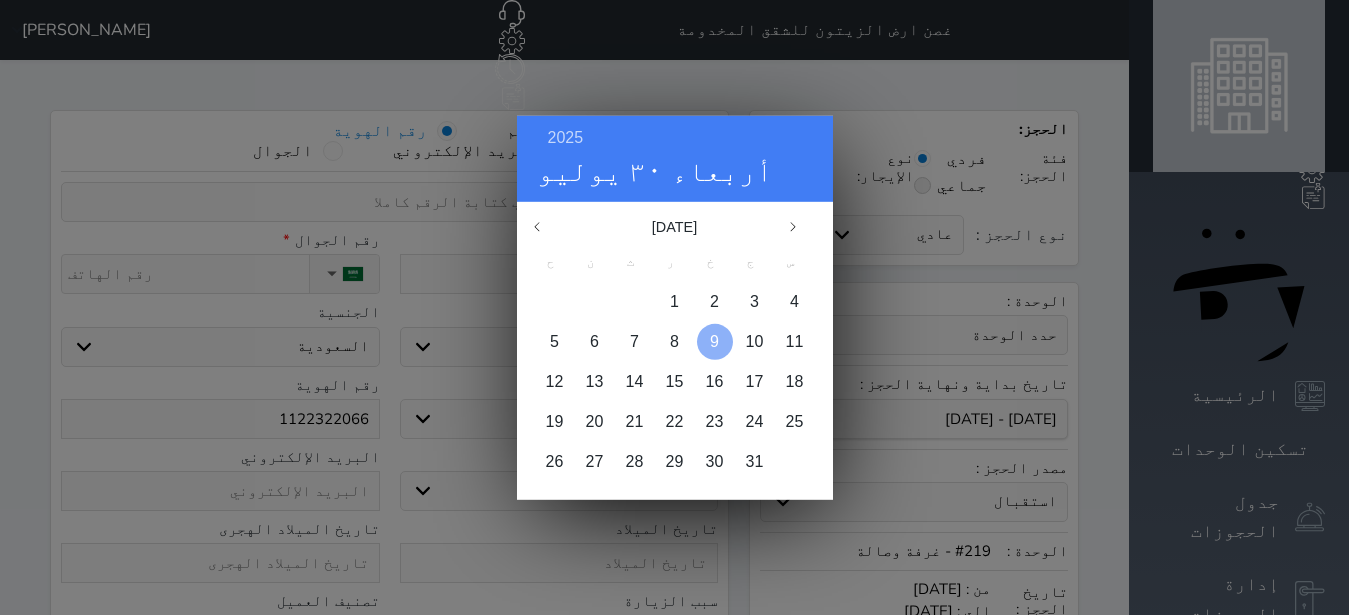 click at bounding box center (715, 341) 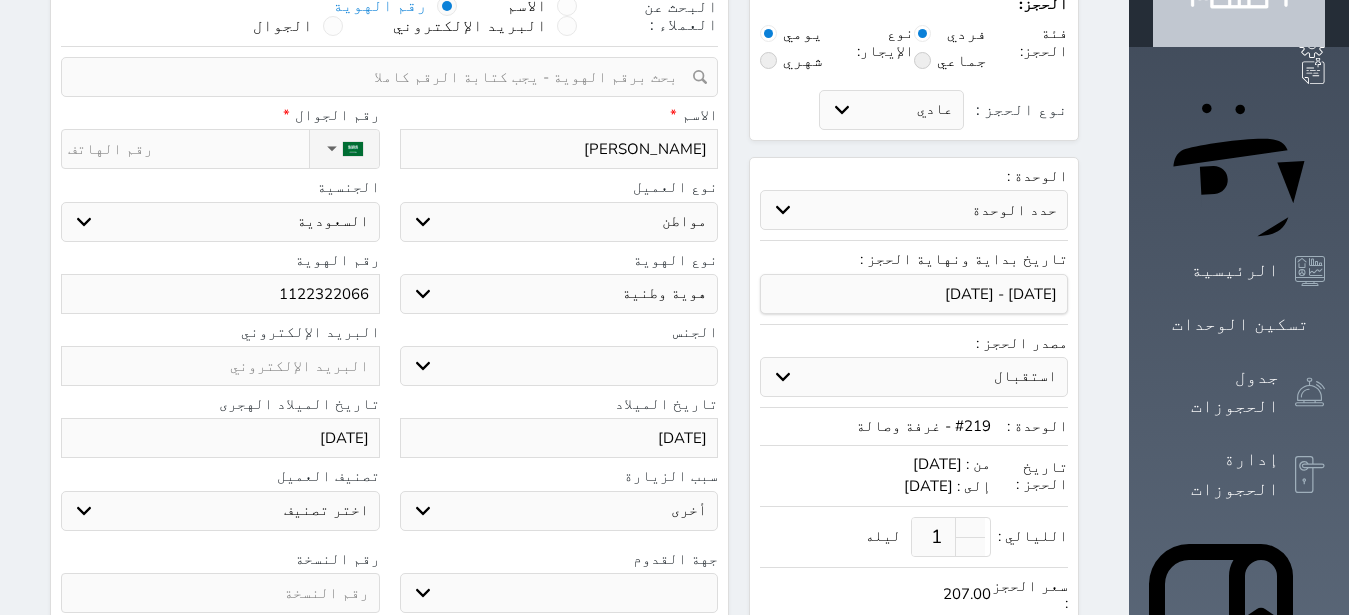 scroll, scrollTop: 126, scrollLeft: 0, axis: vertical 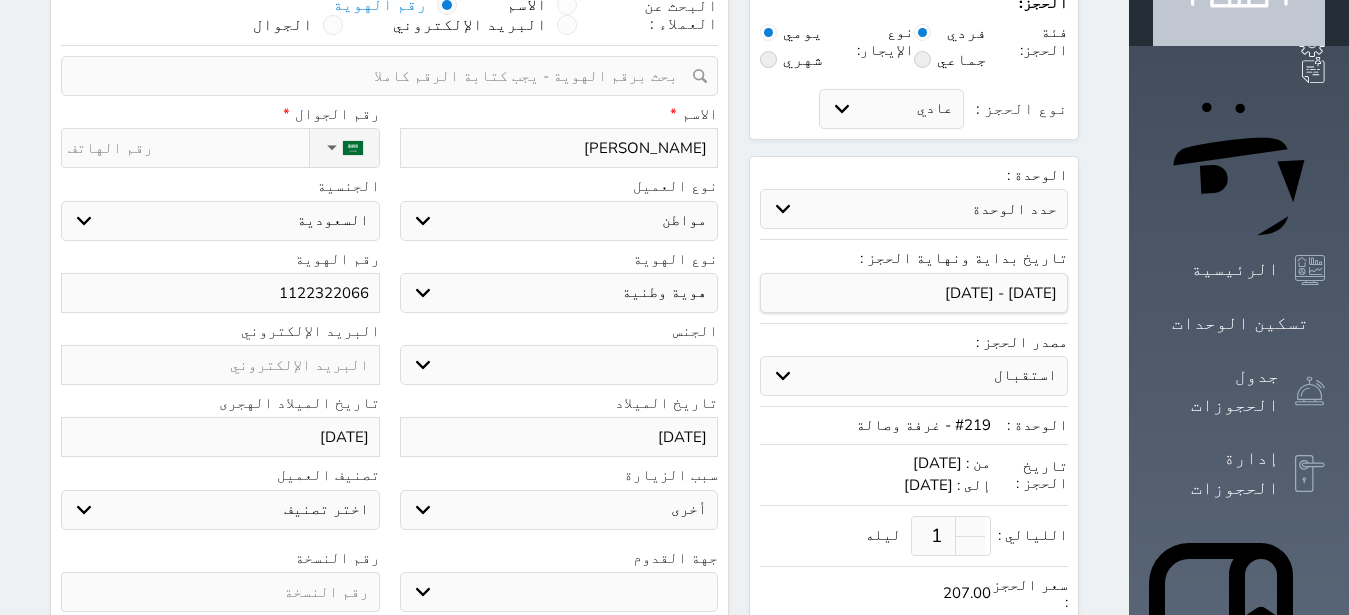 click at bounding box center [220, 592] 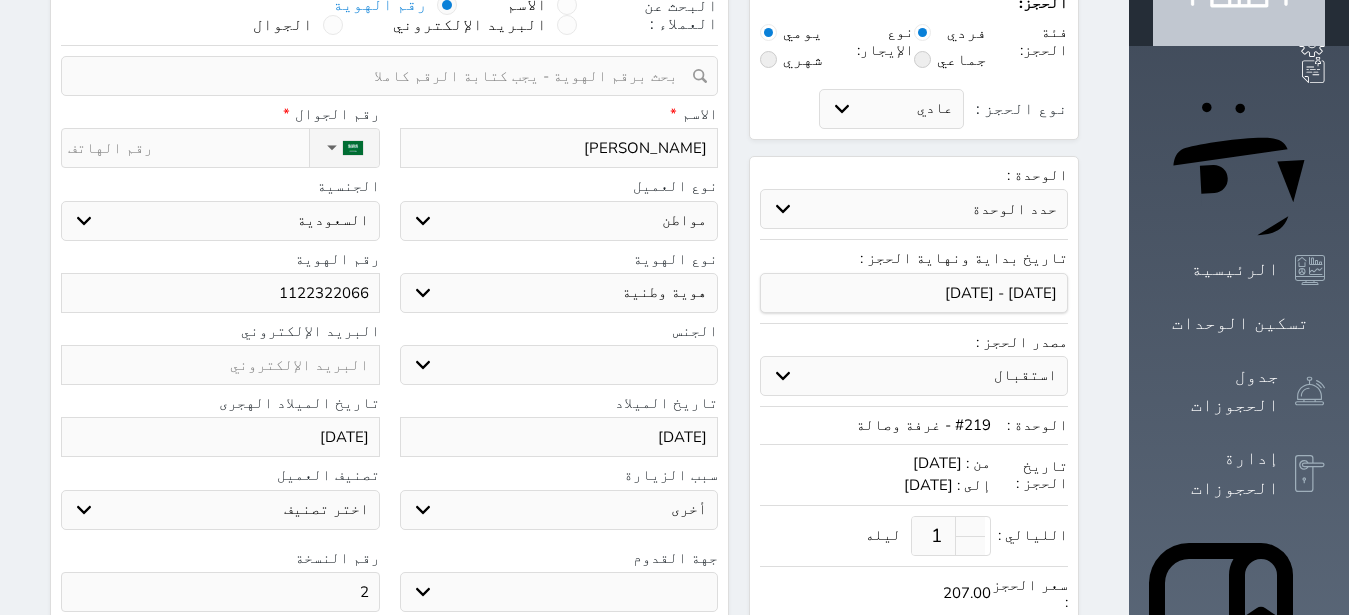 click on "البحث عن العملاء :        الاسم       رقم الهوية       البريد الإلكتروني       الجوال           تغيير العميل                      ملاحظات                           سجل حجوزات العميل [PERSON_NAME]                    إجمالى رصيد العميل : 0 ريال     رقم الحجز   الوحدة   من   إلى   نوع الحجز   الرصيد   الاجرائات         النتائج  : من (  ) - إلى  (  )   العدد  :              سجل الكمبيالات الغير محصلة على العميل [PERSON_NAME]                  رقم الحجز   المبلغ الكلى    المبلغ المحصل    المبلغ المتبقى    تاريخ الإستحقاق         النتائج  : من (  ) - إلى  (  )   العدد  :      الاسم *   [PERSON_NAME]   رقم الجوال *       ▼       +93   [GEOGRAPHIC_DATA] ([GEOGRAPHIC_DATA])   +355" at bounding box center (389, 386) 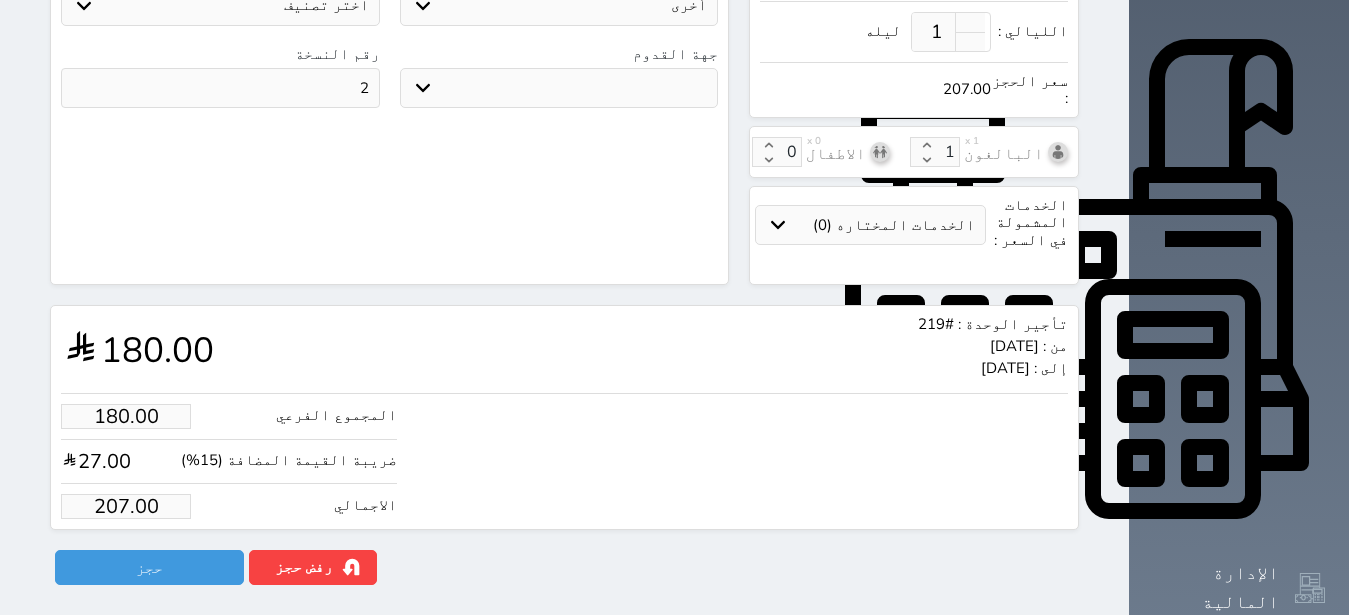 click on "207.00" at bounding box center [126, 506] 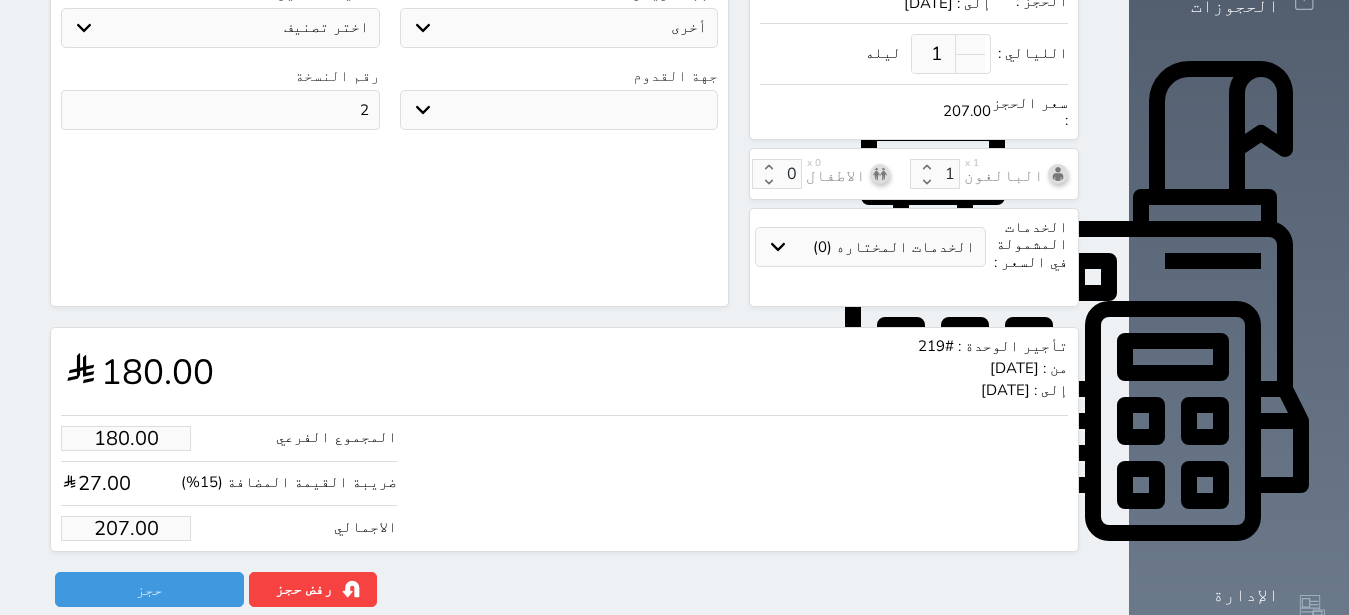 scroll, scrollTop: 0, scrollLeft: 0, axis: both 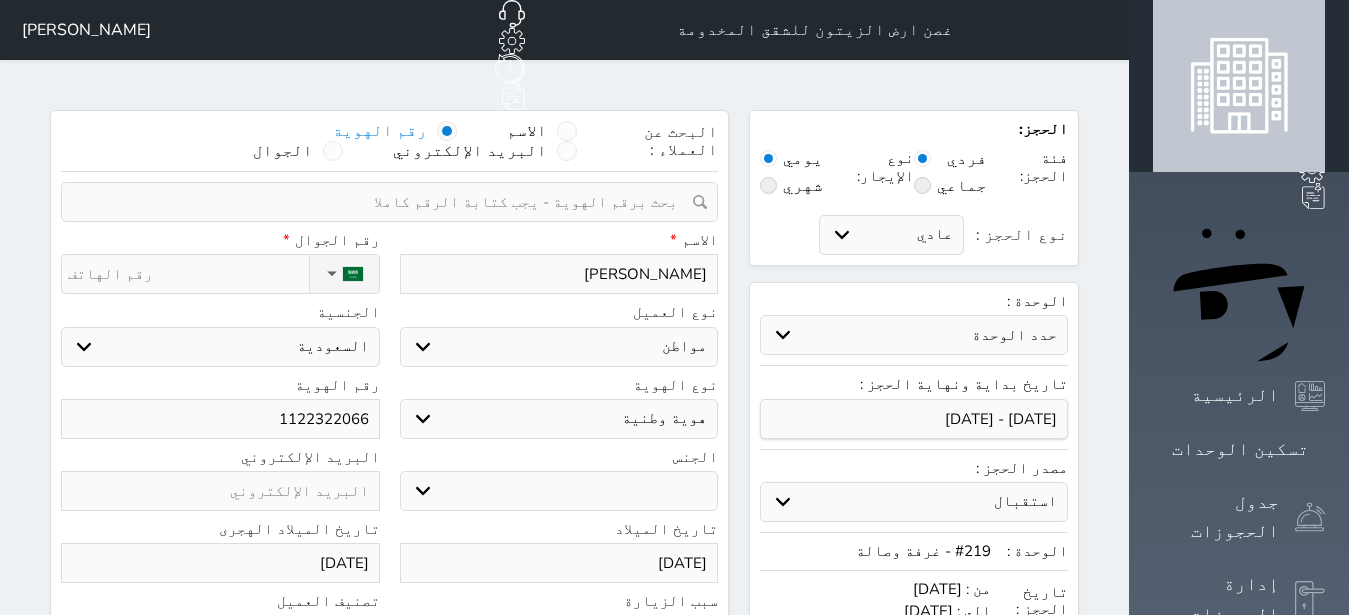 click on "نوع الحجز :" at bounding box center (188, 274) 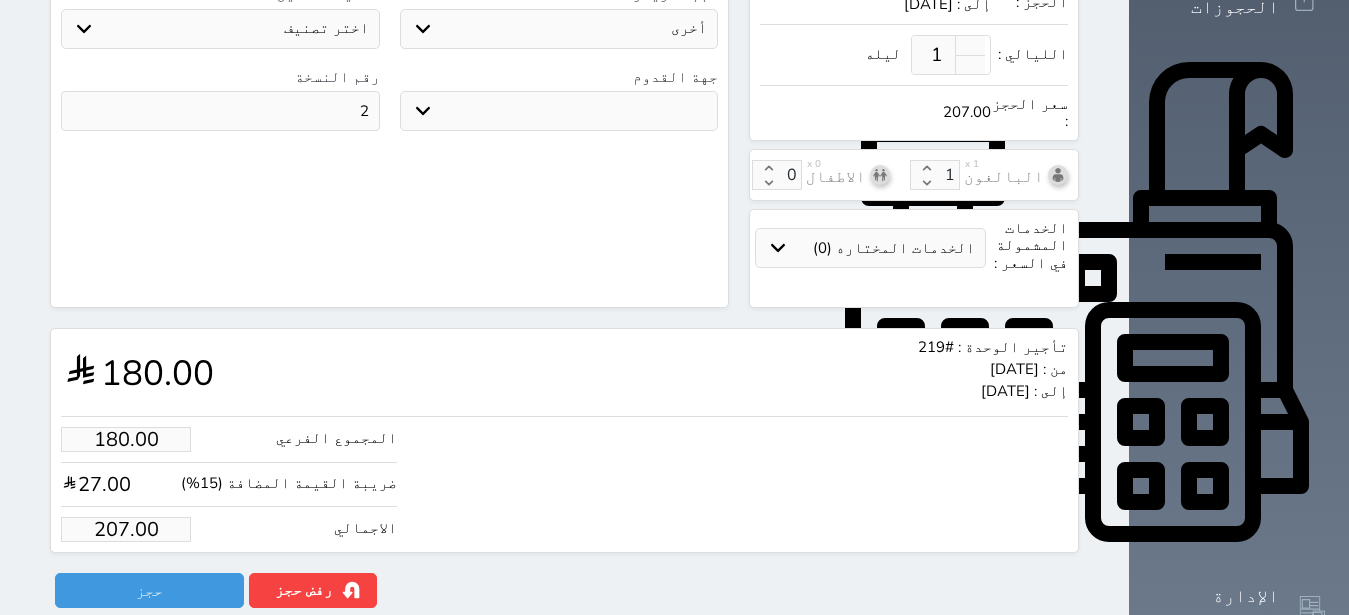 scroll, scrollTop: 694, scrollLeft: 0, axis: vertical 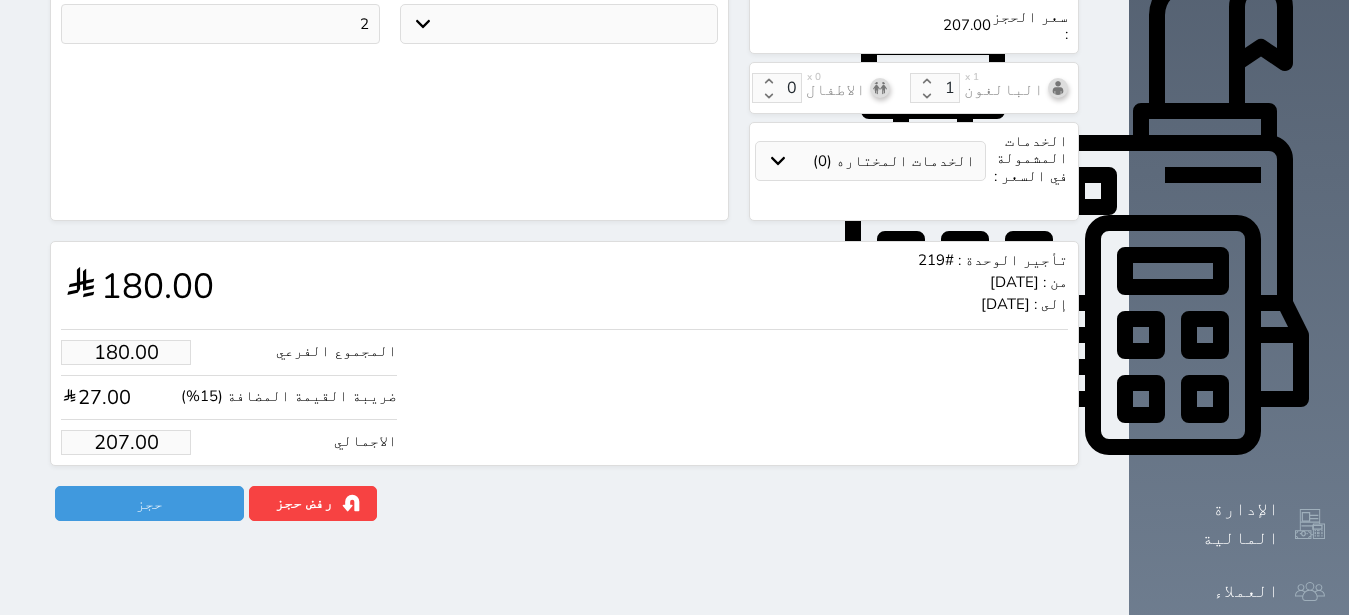 click on "207.00" at bounding box center [126, 442] 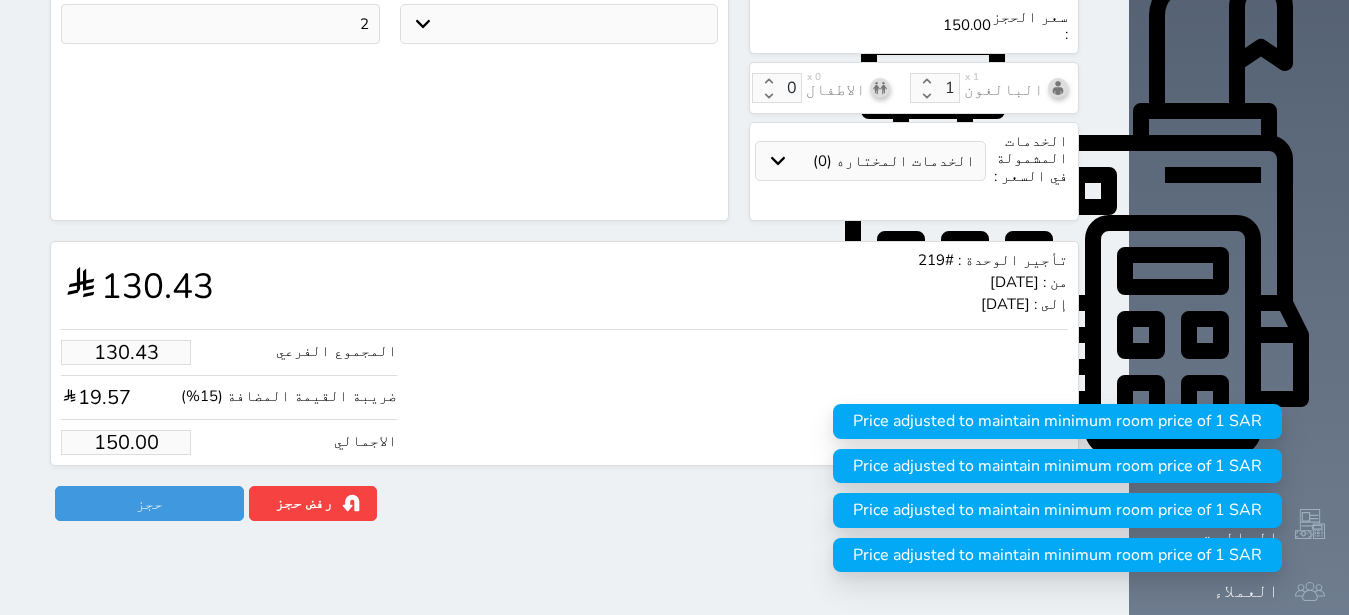 click on "المجموع الفرعي   130.43     ضريبة القيمة المضافة (15%)    19.57      الاجمالي   150.00" at bounding box center [564, 392] 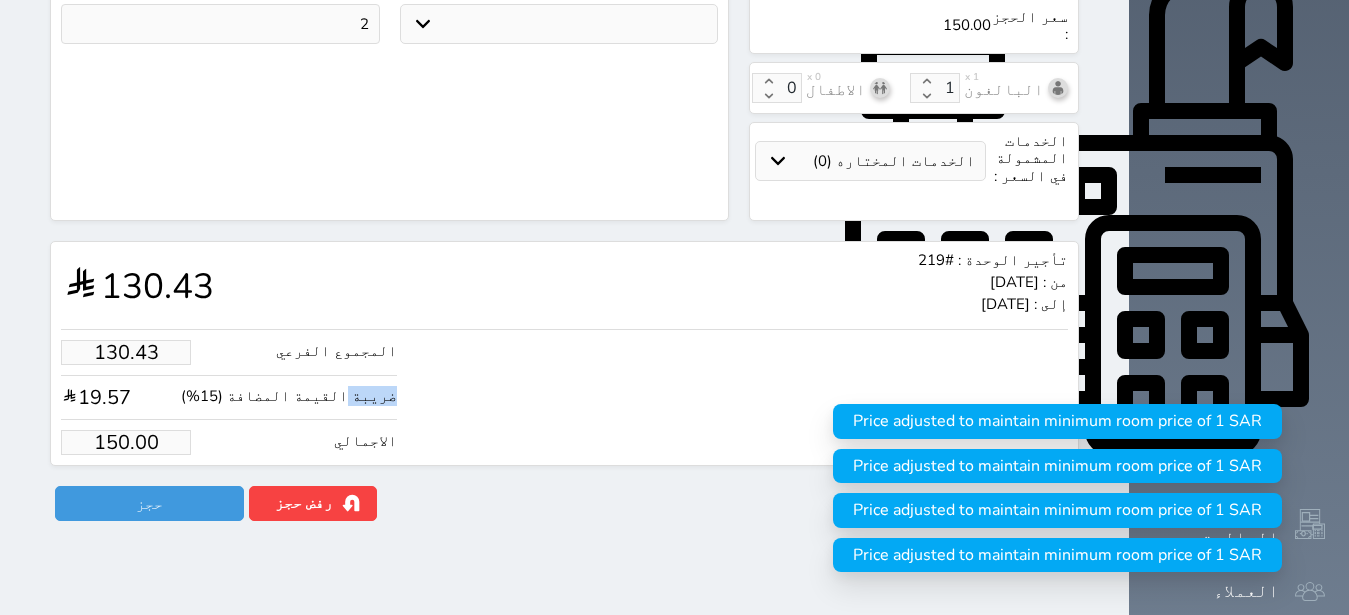 click on "المجموع الفرعي   130.43     ضريبة القيمة المضافة (15%)    19.57      الاجمالي   150.00" at bounding box center [564, 392] 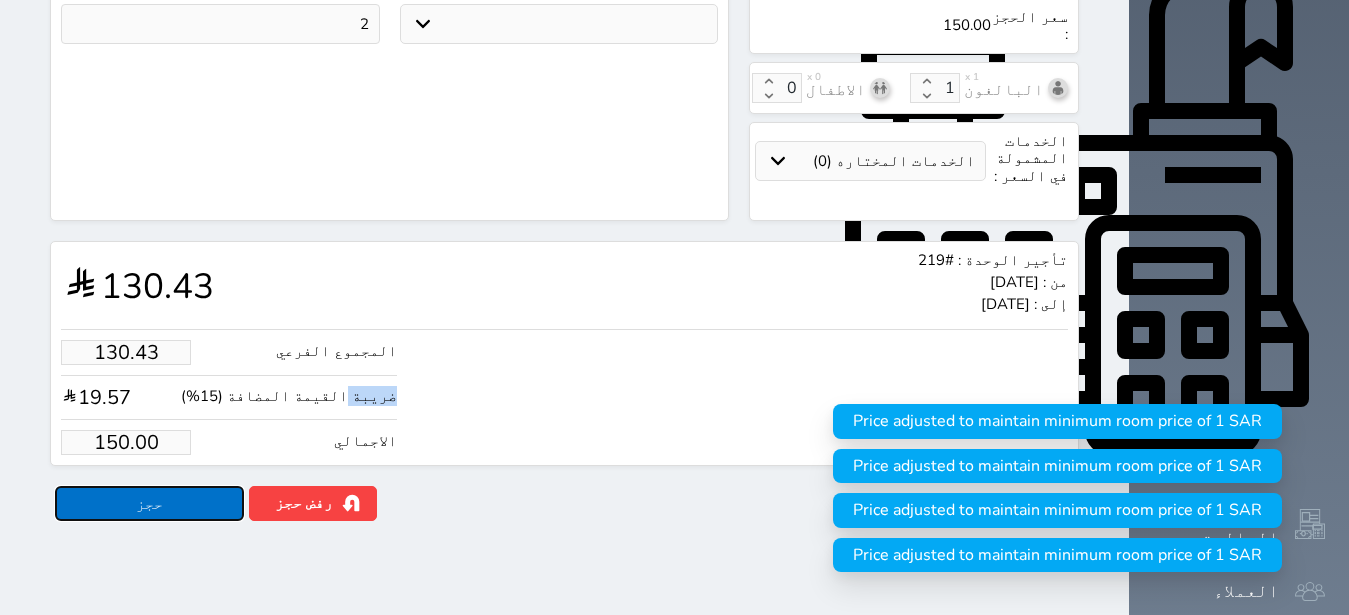 click on "حجز" at bounding box center (149, 503) 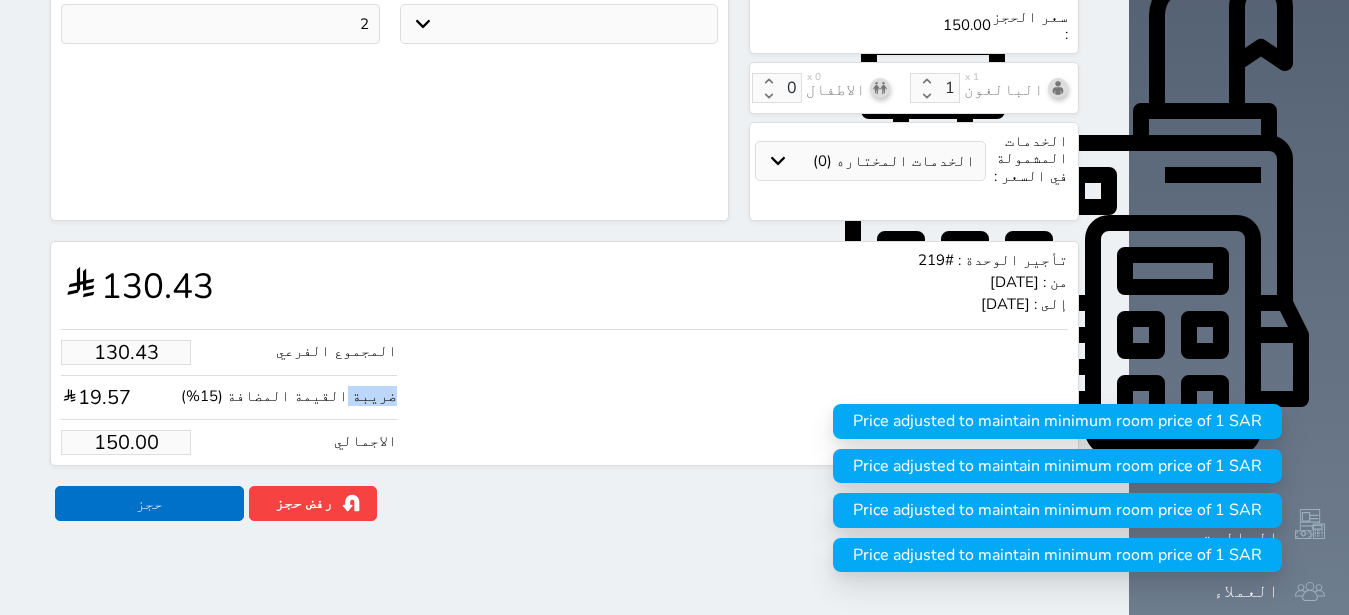 click at bounding box center [0, 0] 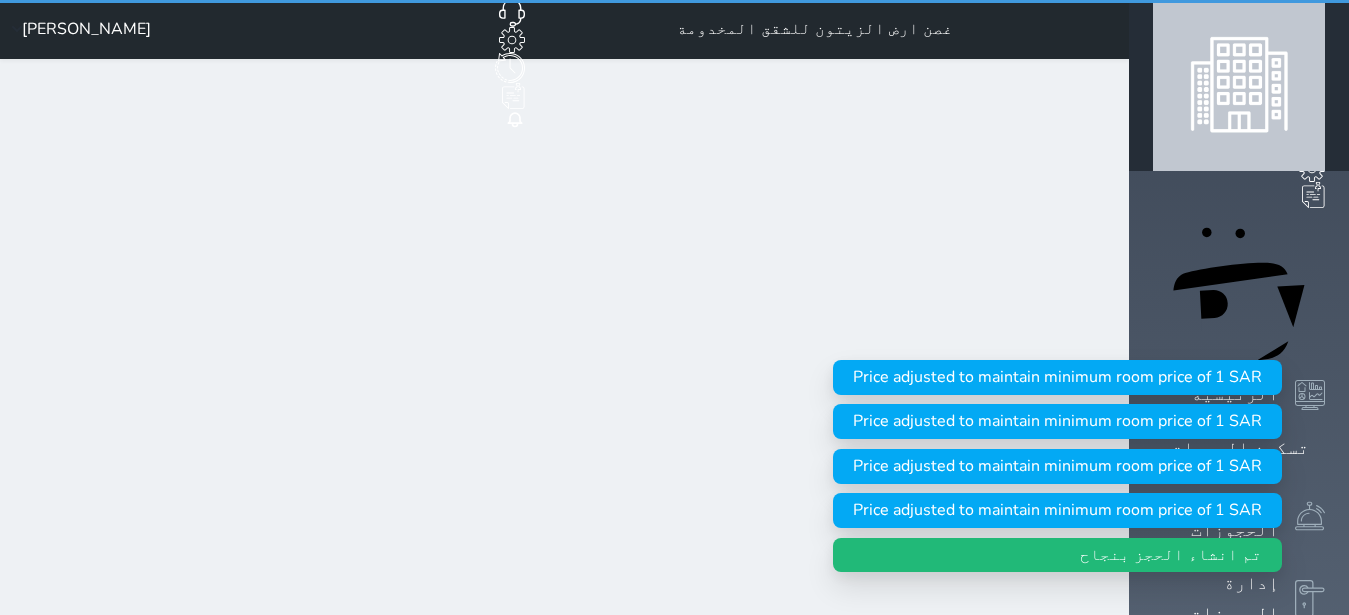 scroll, scrollTop: 0, scrollLeft: 0, axis: both 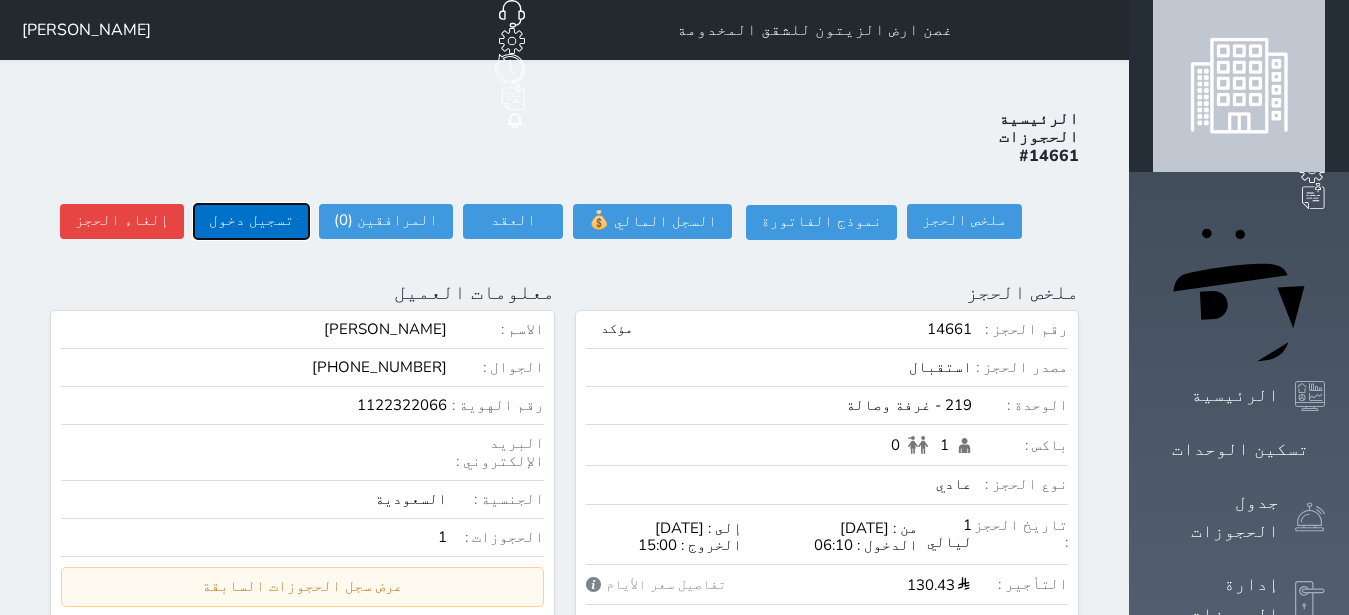 click on "تسجيل دخول" at bounding box center (251, 221) 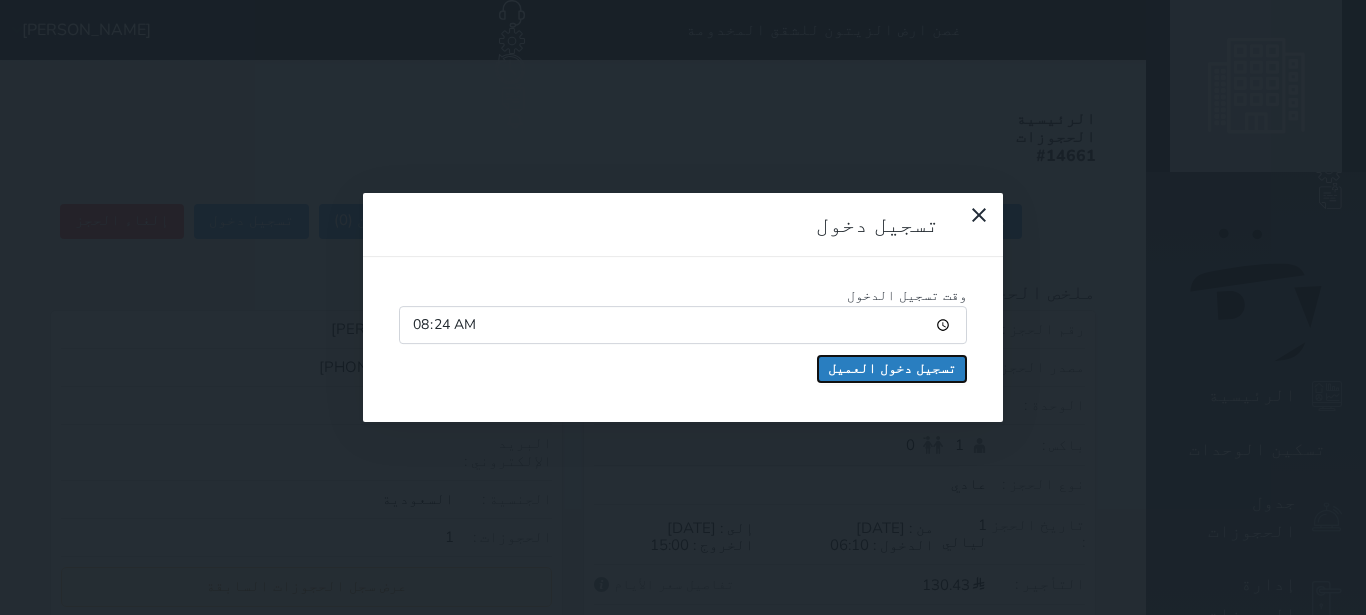 click on "تسجيل دخول العميل" at bounding box center (892, 369) 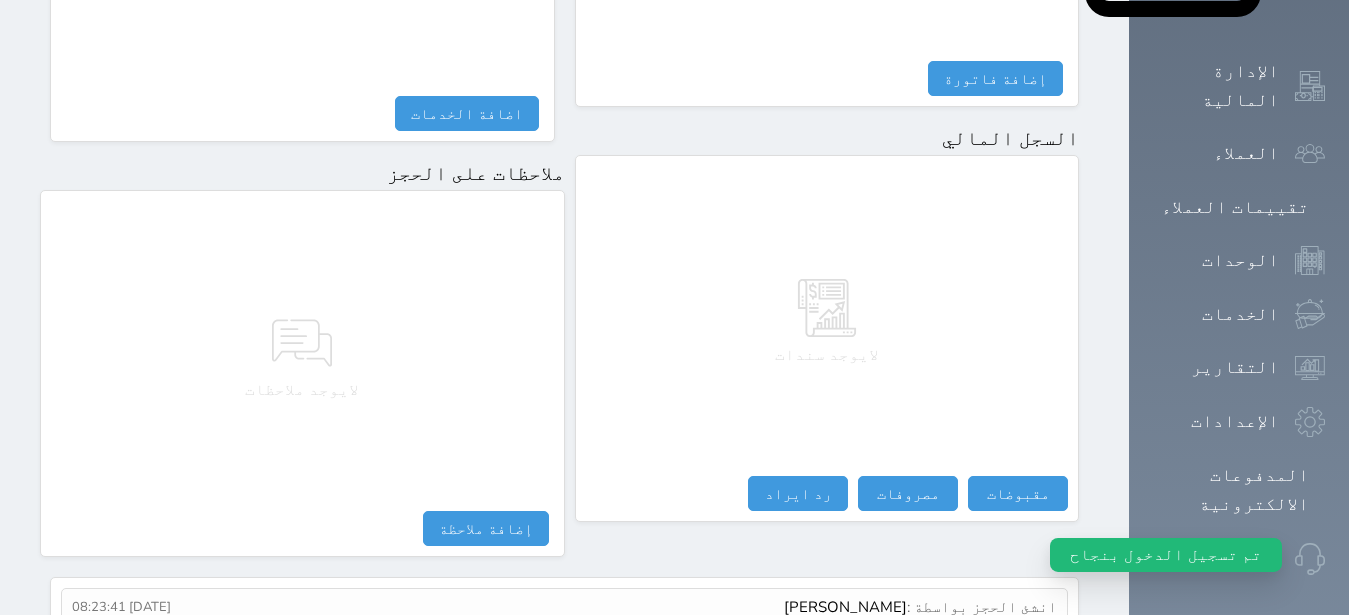 scroll, scrollTop: 1134, scrollLeft: 0, axis: vertical 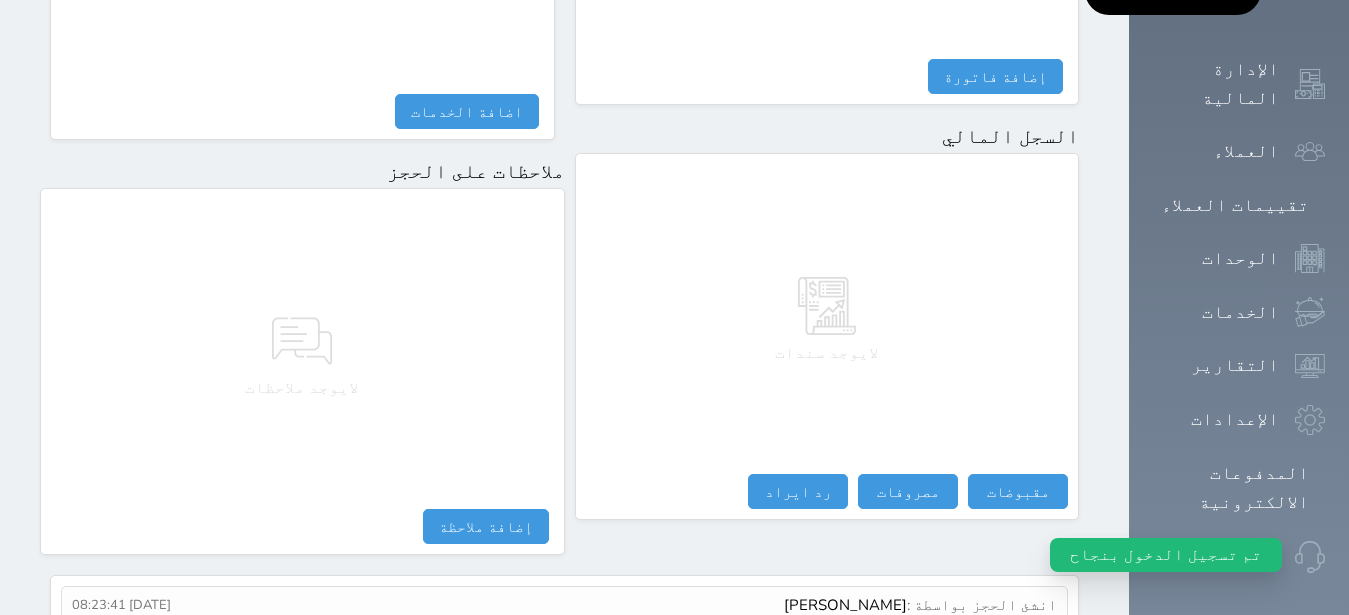 click on "لايوجد سندات" at bounding box center (827, 319) 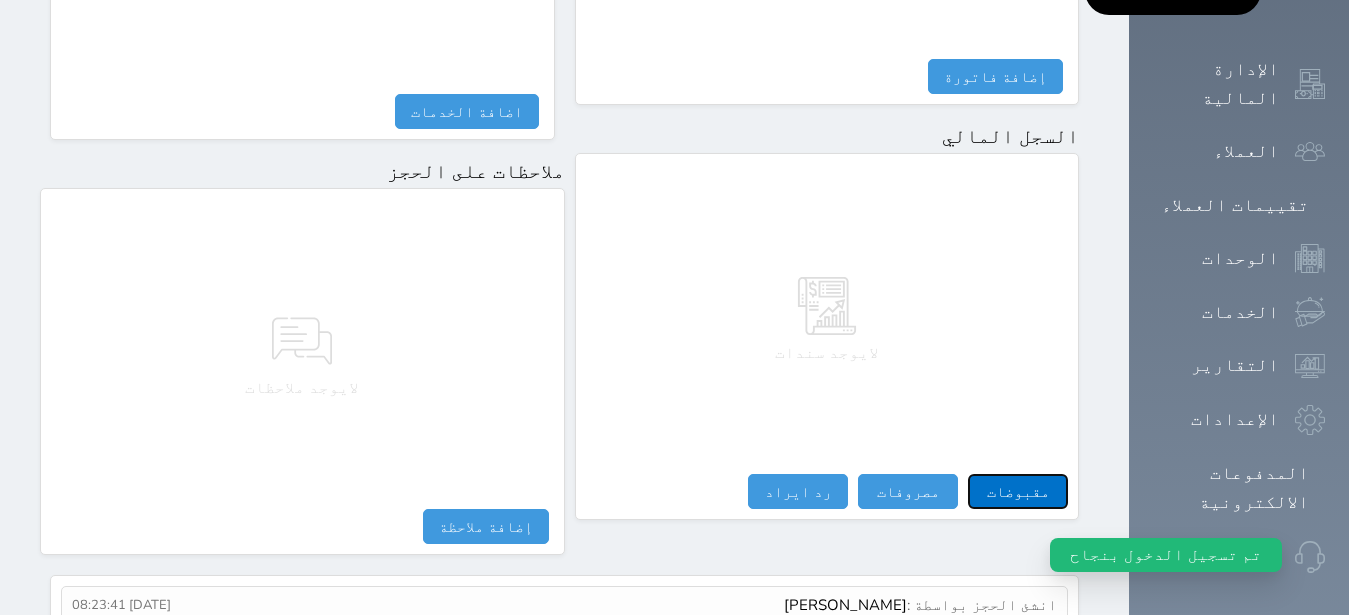 click on "مقبوضات" at bounding box center [1018, 491] 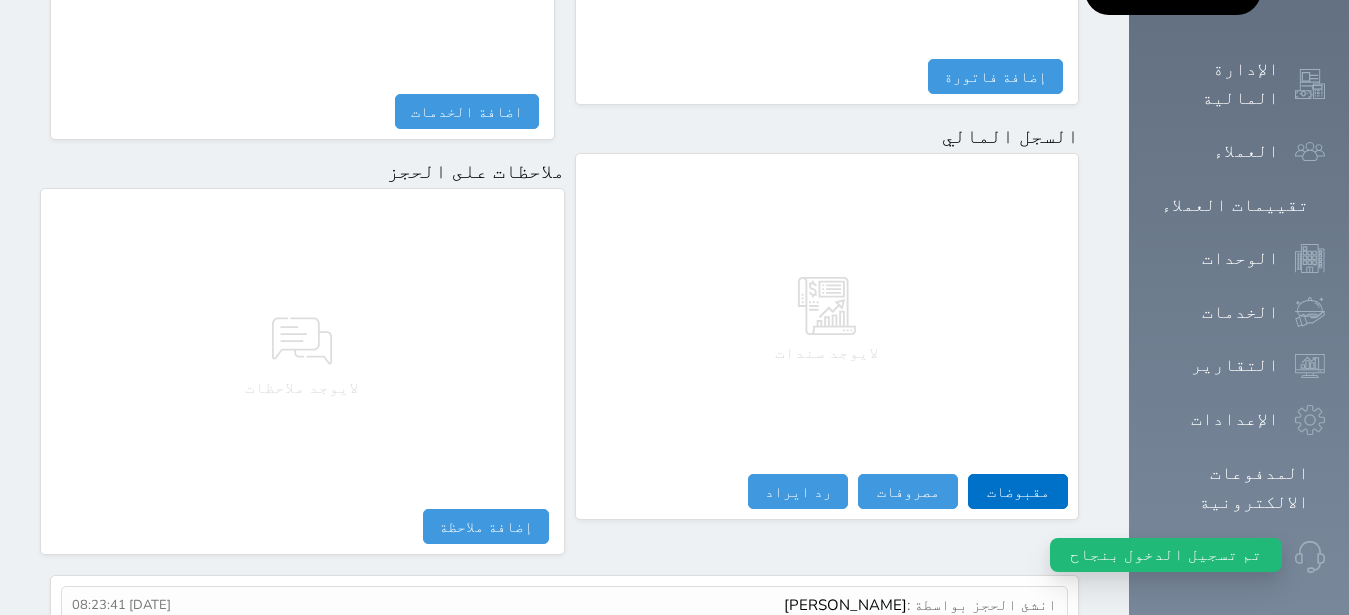click on "مقبوضات                 النوع  *    اختيار     التاريخ *   [DATE] 08:23   من *   [PERSON_NAME]   المبلغ *   0   لأجل *     طريقة الدفع *   اختر طريقة الدفع   دفع نقدى   تحويل بنكى   مدى   بطاقة ائتمان   آجل   ملاحظات         حفظ" at bounding box center (0, 0) 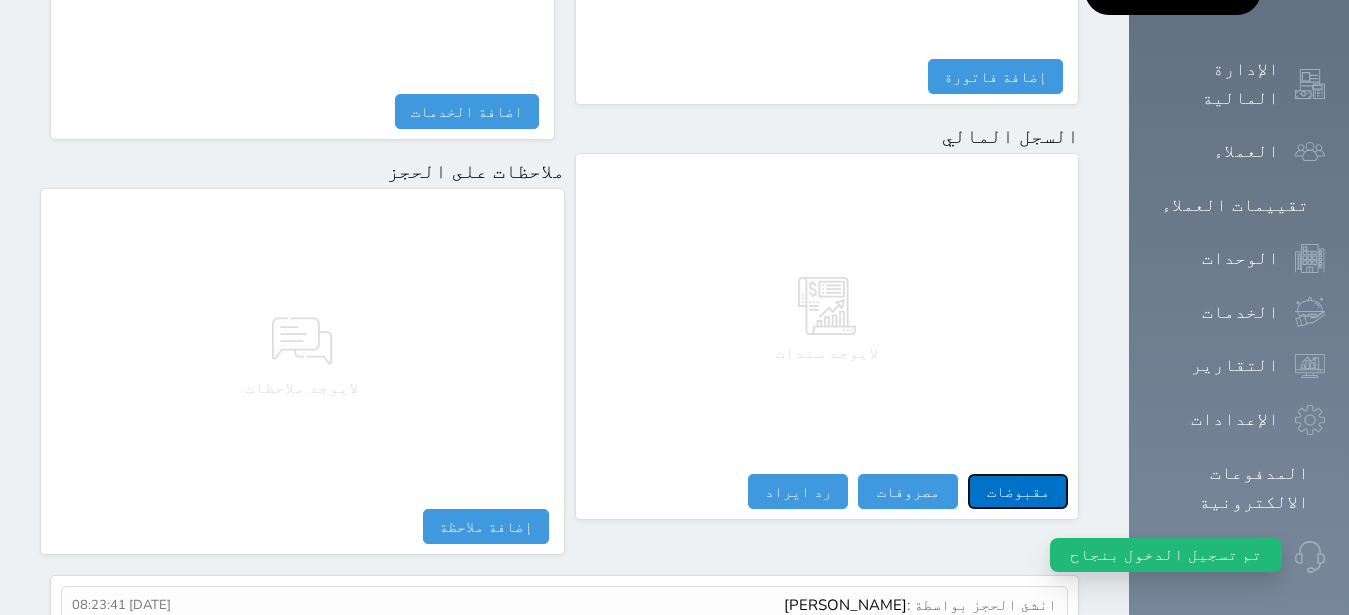 click on "مقبوضات" at bounding box center (1018, 491) 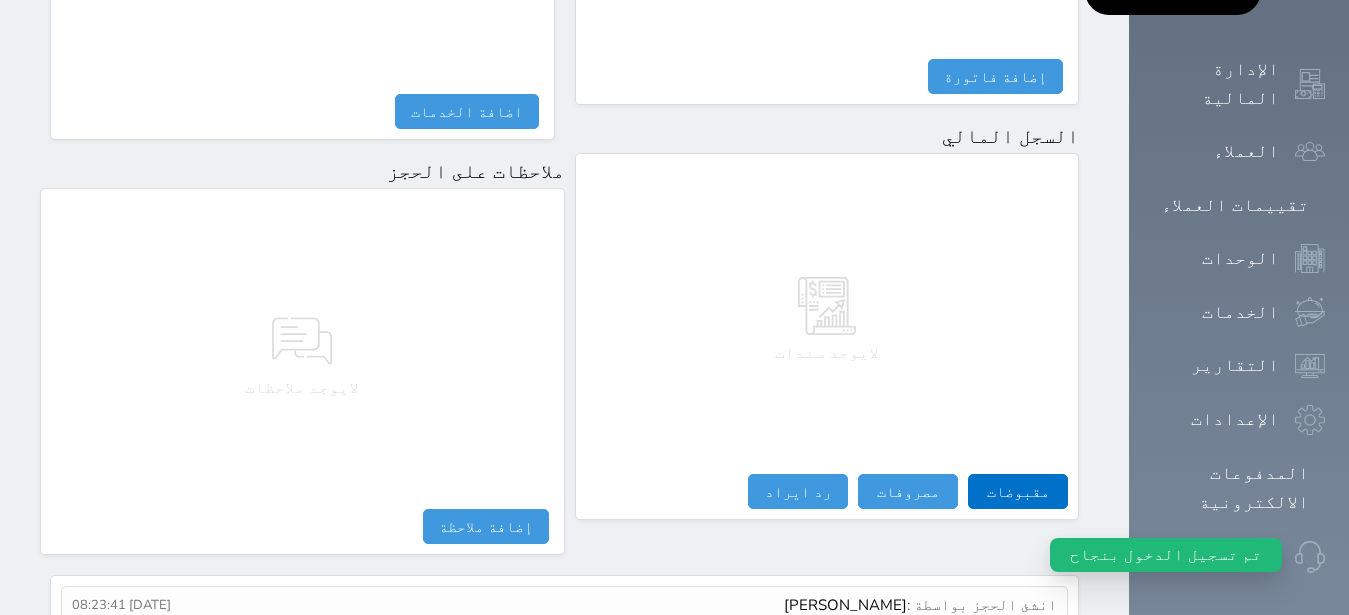 click on "مقبوضات                 النوع  *    اختيار   مقبوضات عامة قيمة إيجار فواتير تامين عربون لا ينطبق آخر مغسلة واي فاي - الإنترنت مواقف السيارات طعام الأغذية والمشروبات مشروبات المشروبات الباردة المشروبات الساخنة الإفطار غداء عشاء مخبز و كعك حمام سباحة الصالة الرياضية سبا و خدمات الجمال اختيار وإسقاط (خدمات النقل) ميني بار كابل - تلفزيون سرير إضافي تصفيف الشعر التسوق خدمات الجولات السياحية المنظمة خدمات الدليل السياحي   التاريخ *   [DATE] 08:24   من *   [PERSON_NAME]   المبلغ *   150.00   لأجل *     طريقة الدفع *   اختر طريقة الدفع   دفع نقدى   تحويل بنكى   مدى   بطاقة ائتمان   آجل" at bounding box center [0, 0] 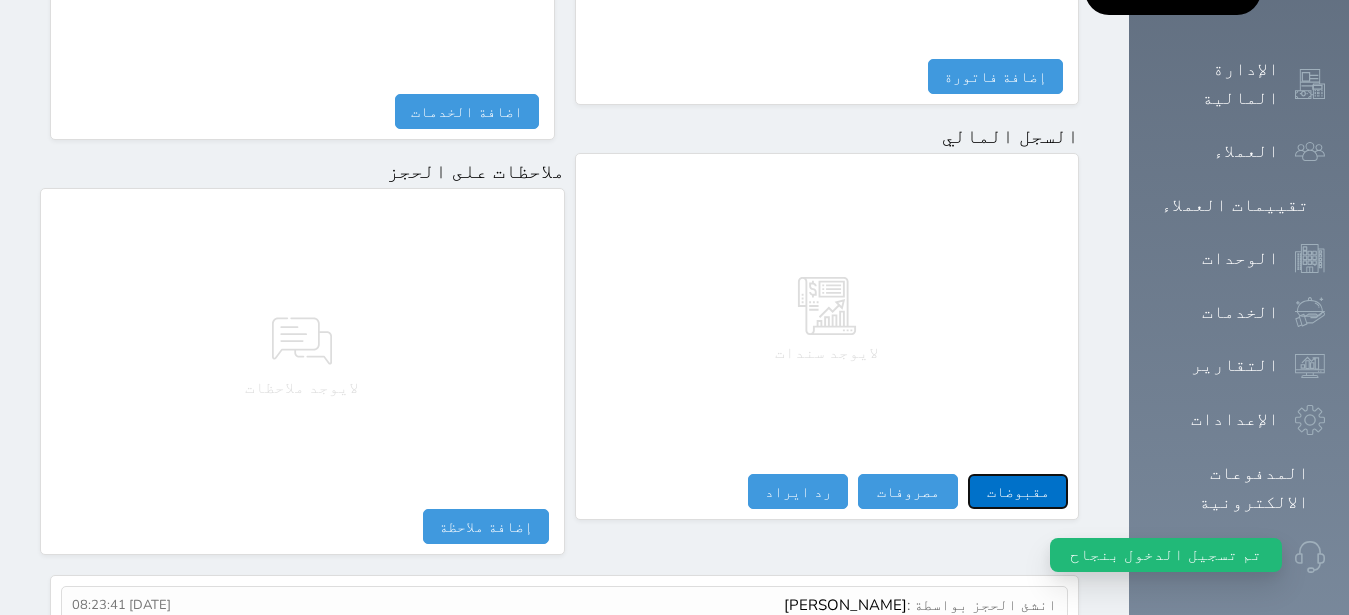 click on "مقبوضات" at bounding box center (1018, 491) 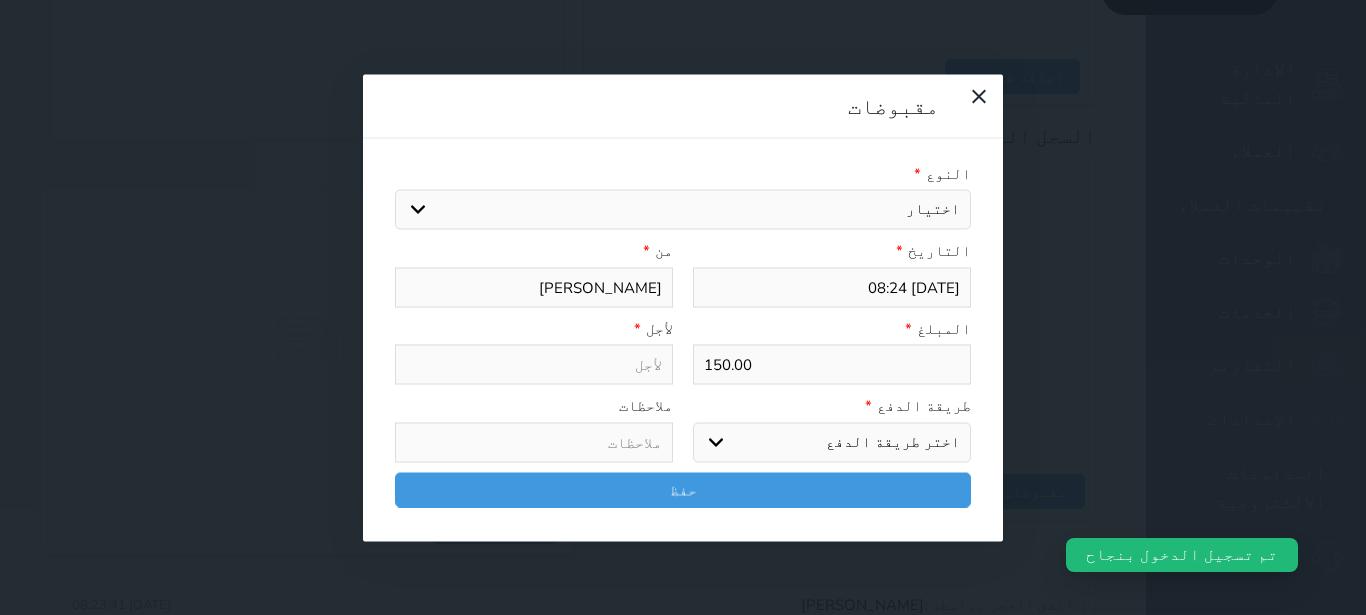 click on "اختيار   مقبوضات عامة قيمة إيجار فواتير تامين عربون لا ينطبق آخر مغسلة واي فاي - الإنترنت مواقف السيارات طعام الأغذية والمشروبات مشروبات المشروبات الباردة المشروبات الساخنة الإفطار غداء عشاء مخبز و كعك حمام سباحة الصالة الرياضية سبا و خدمات الجمال اختيار وإسقاط (خدمات النقل) ميني بار كابل - تلفزيون سرير إضافي تصفيف الشعر التسوق خدمات الجولات السياحية المنظمة خدمات الدليل السياحي" at bounding box center [683, 210] 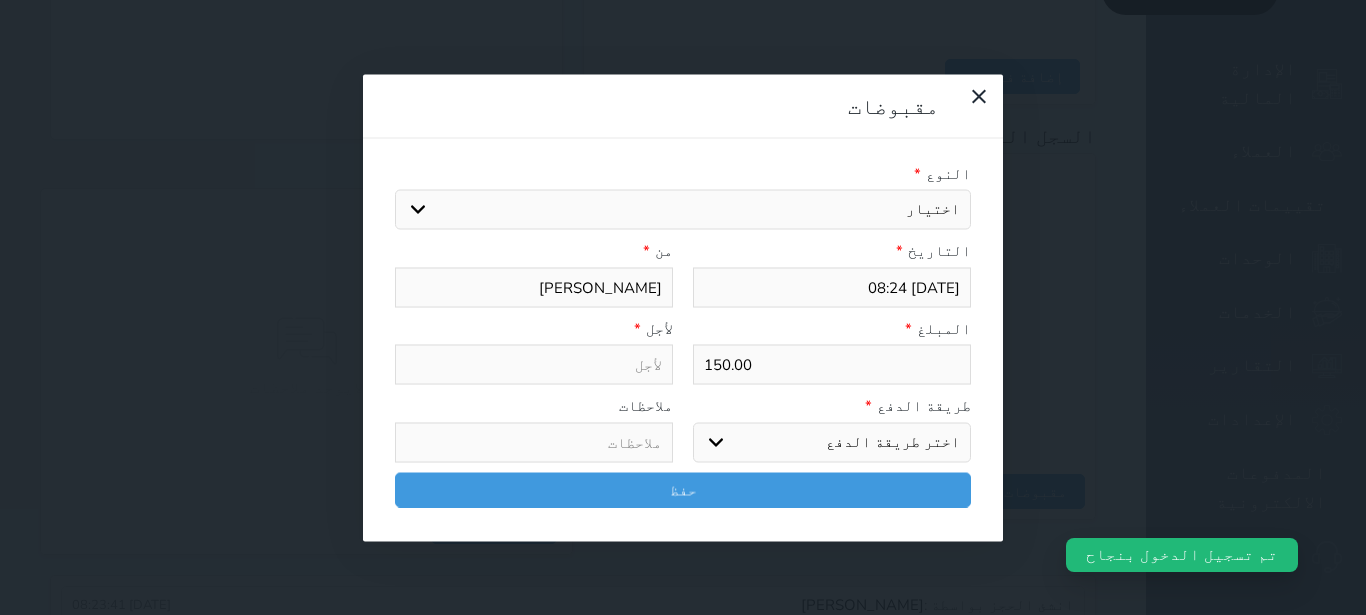 click on "اختيار   مقبوضات عامة قيمة إيجار فواتير تامين عربون لا ينطبق آخر مغسلة واي فاي - الإنترنت مواقف السيارات طعام الأغذية والمشروبات مشروبات المشروبات الباردة المشروبات الساخنة الإفطار غداء عشاء مخبز و كعك حمام سباحة الصالة الرياضية سبا و خدمات الجمال اختيار وإسقاط (خدمات النقل) ميني بار كابل - تلفزيون سرير إضافي تصفيف الشعر التسوق خدمات الجولات السياحية المنظمة خدمات الدليل السياحي" at bounding box center (683, 210) 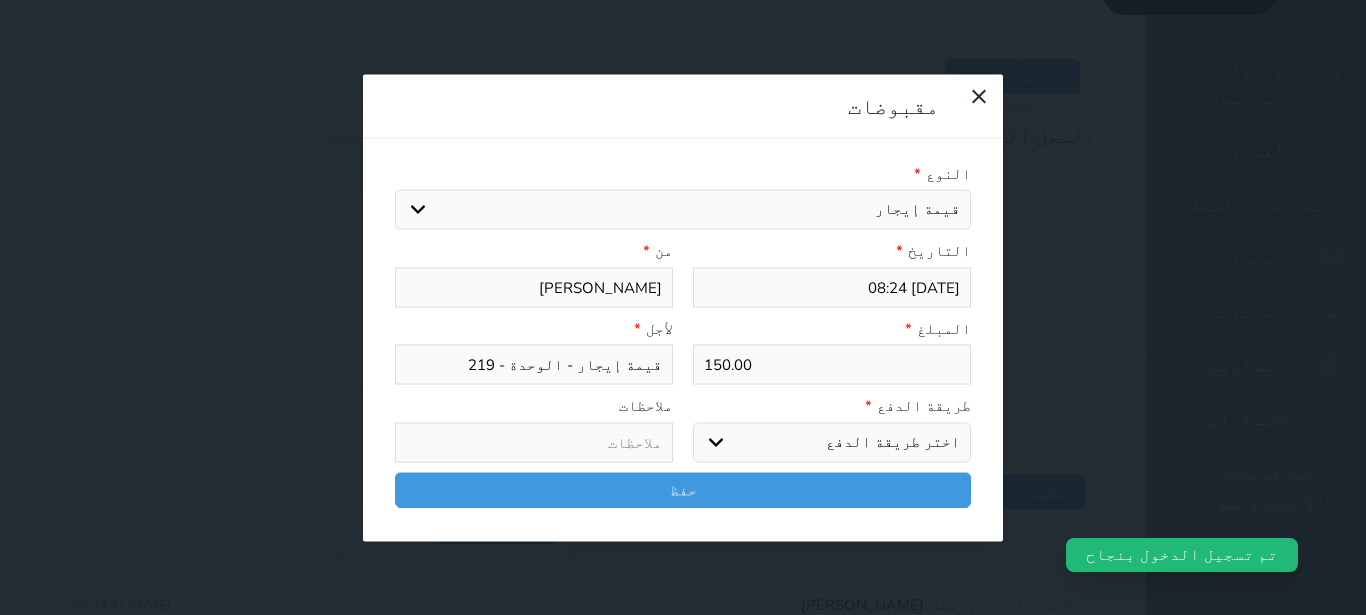 click on "اختر طريقة الدفع   دفع نقدى   تحويل بنكى   مدى   بطاقة ائتمان   آجل" at bounding box center (832, 442) 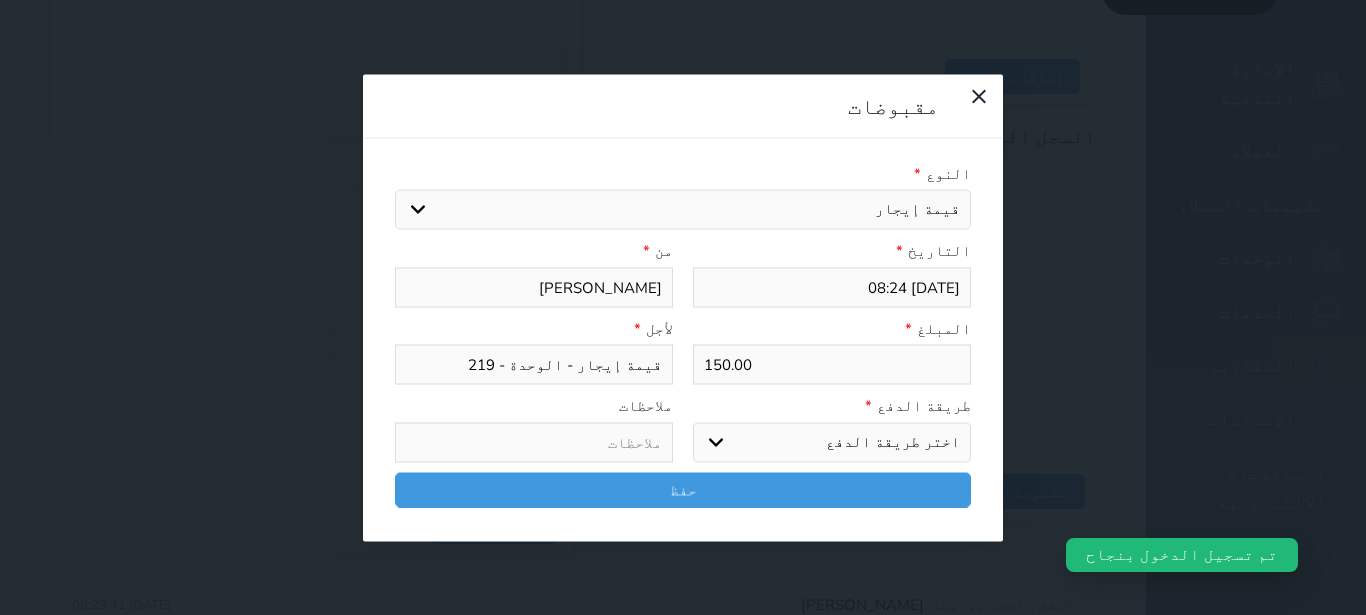 click on "مدى" at bounding box center (0, 0) 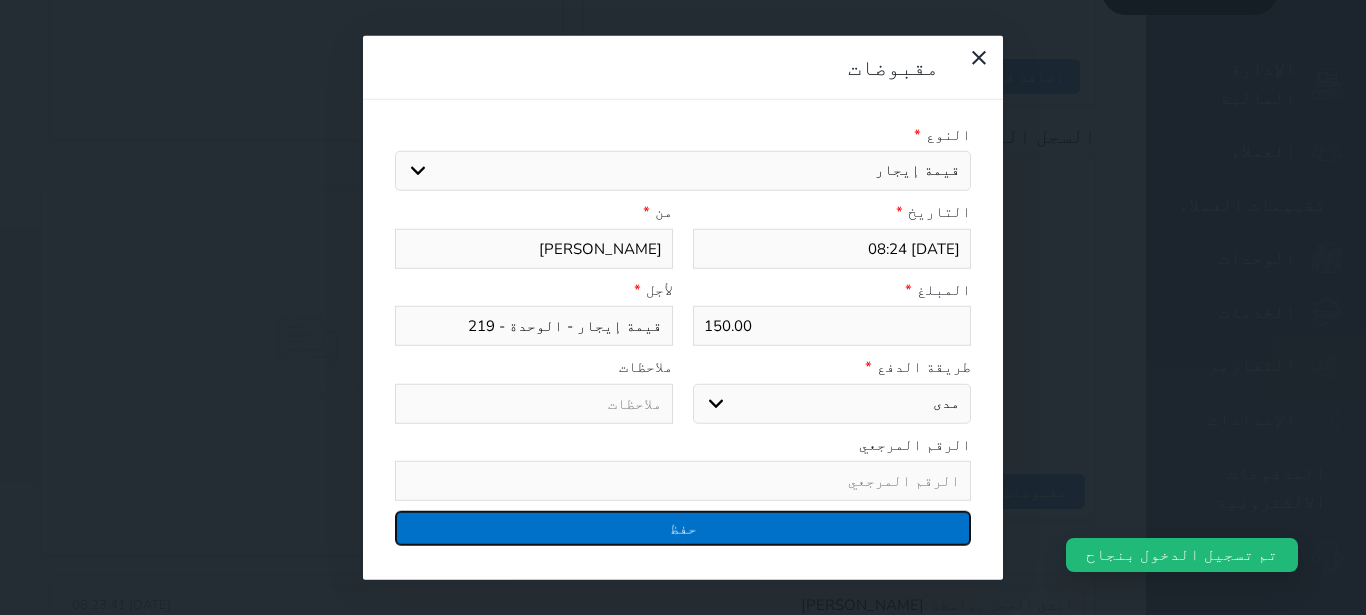 click on "حفظ" at bounding box center (683, 528) 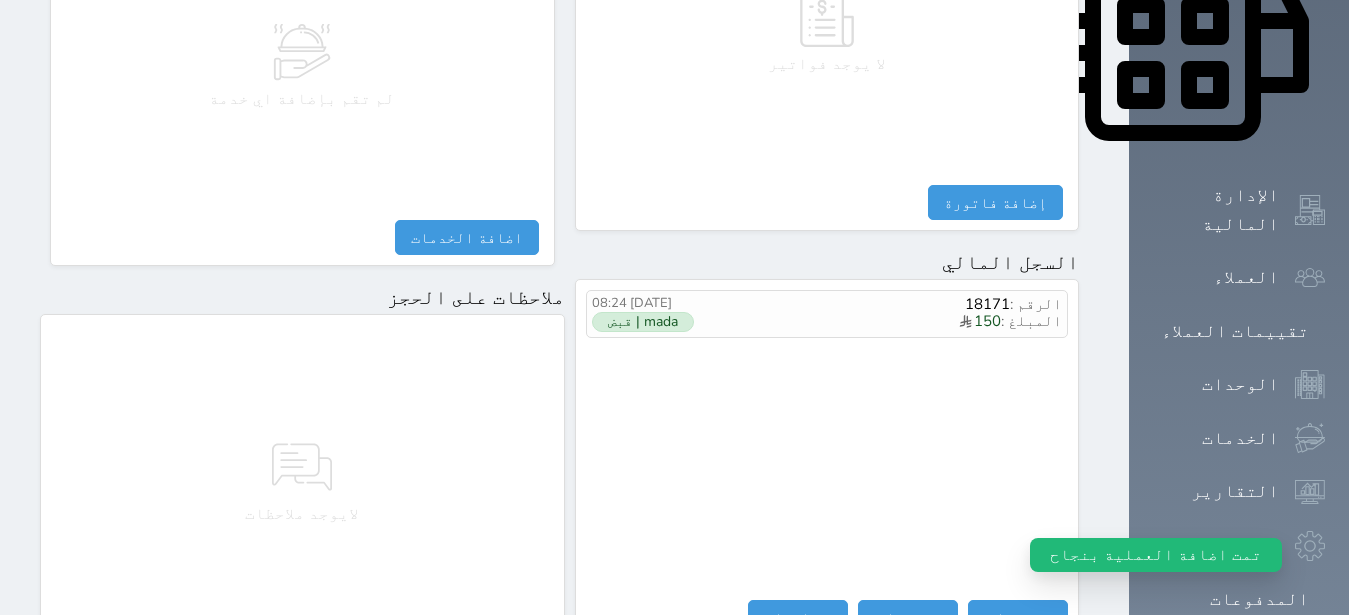 scroll, scrollTop: 1165, scrollLeft: 0, axis: vertical 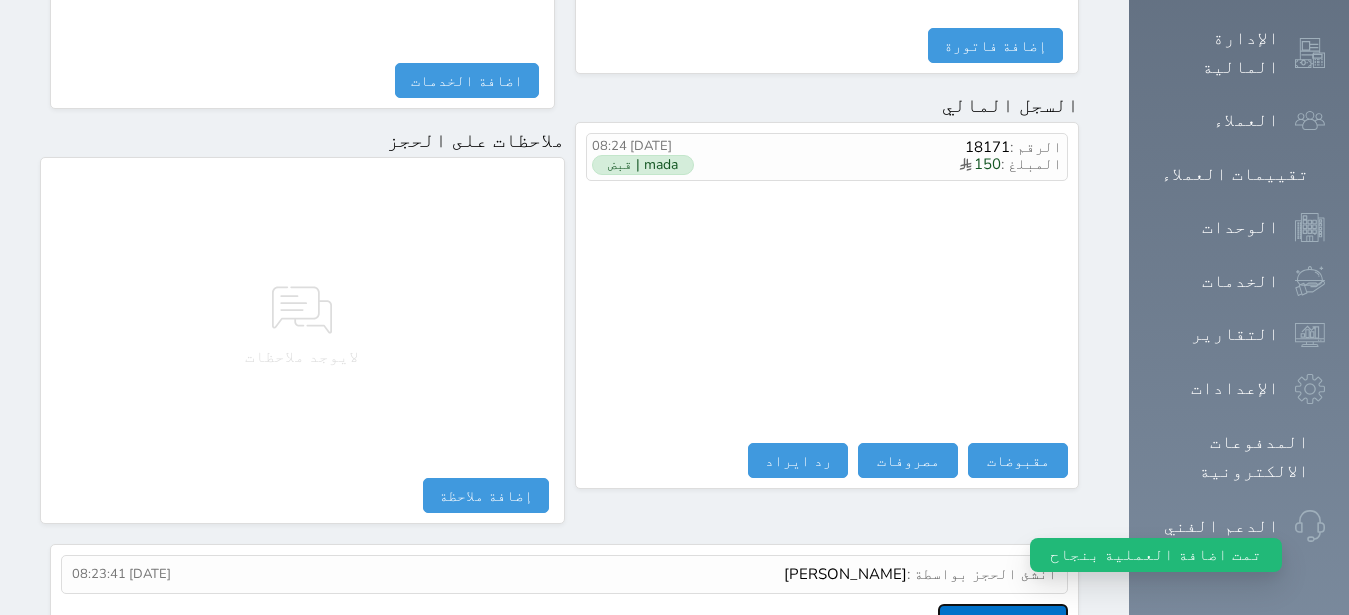 click on "عرض سجل شموس" at bounding box center (1003, 621) 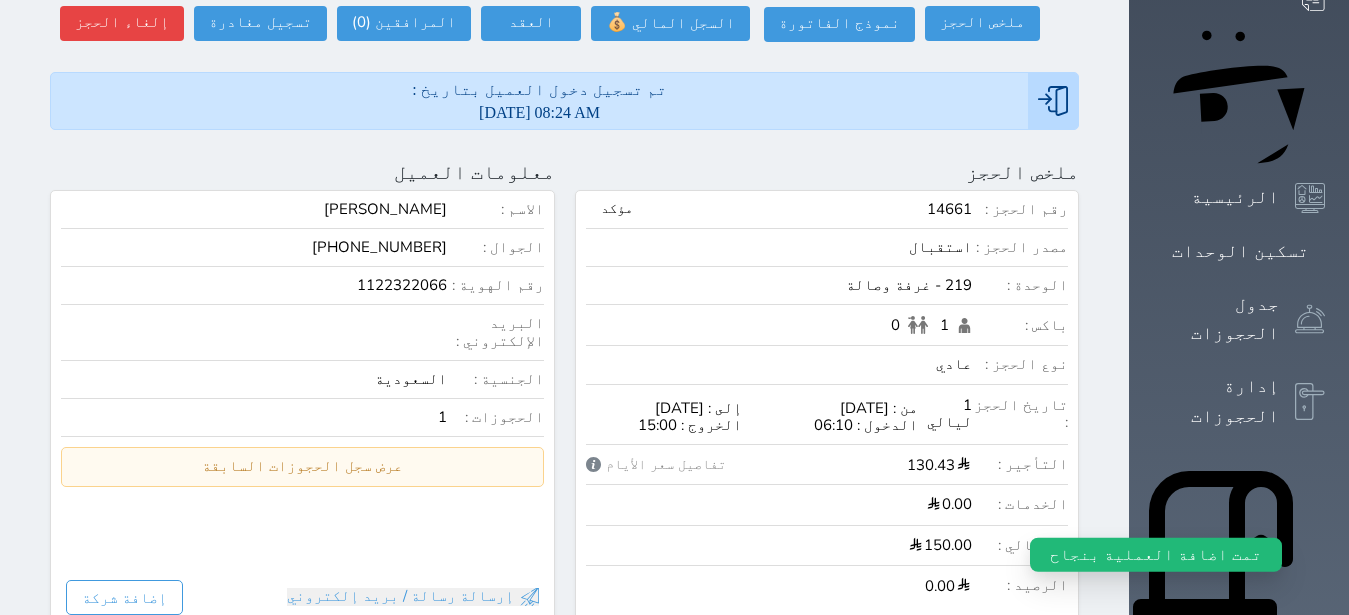 scroll, scrollTop: 157, scrollLeft: 0, axis: vertical 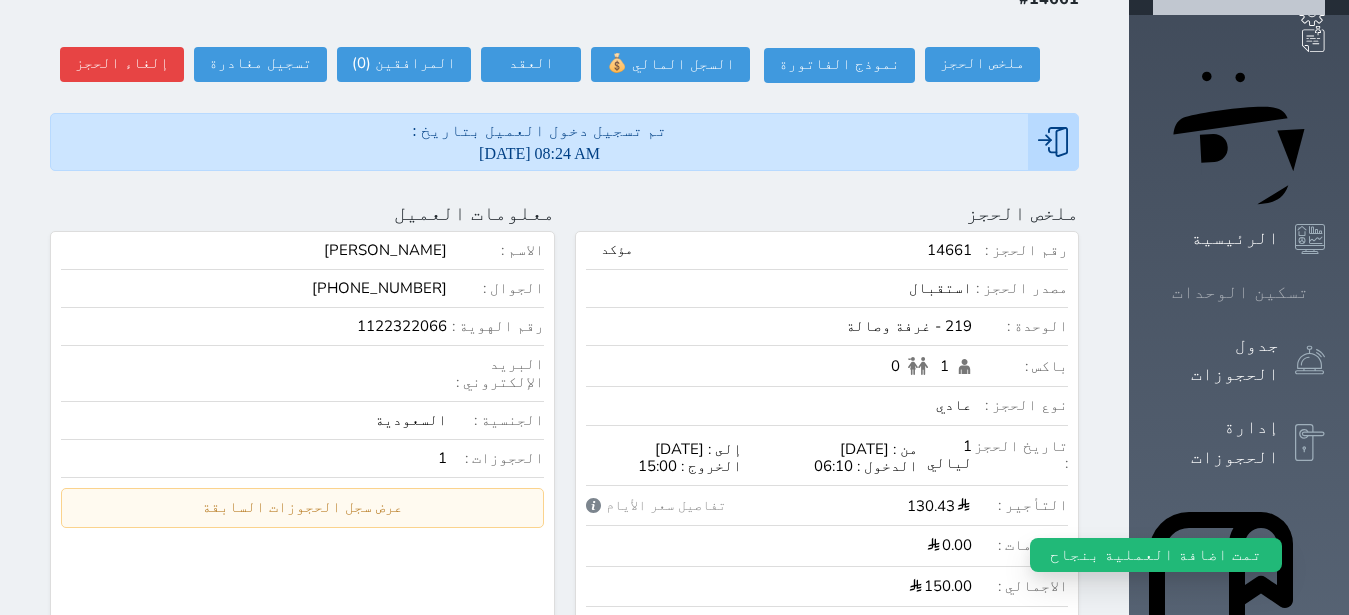click on "تسكين الوحدات" at bounding box center [1240, 292] 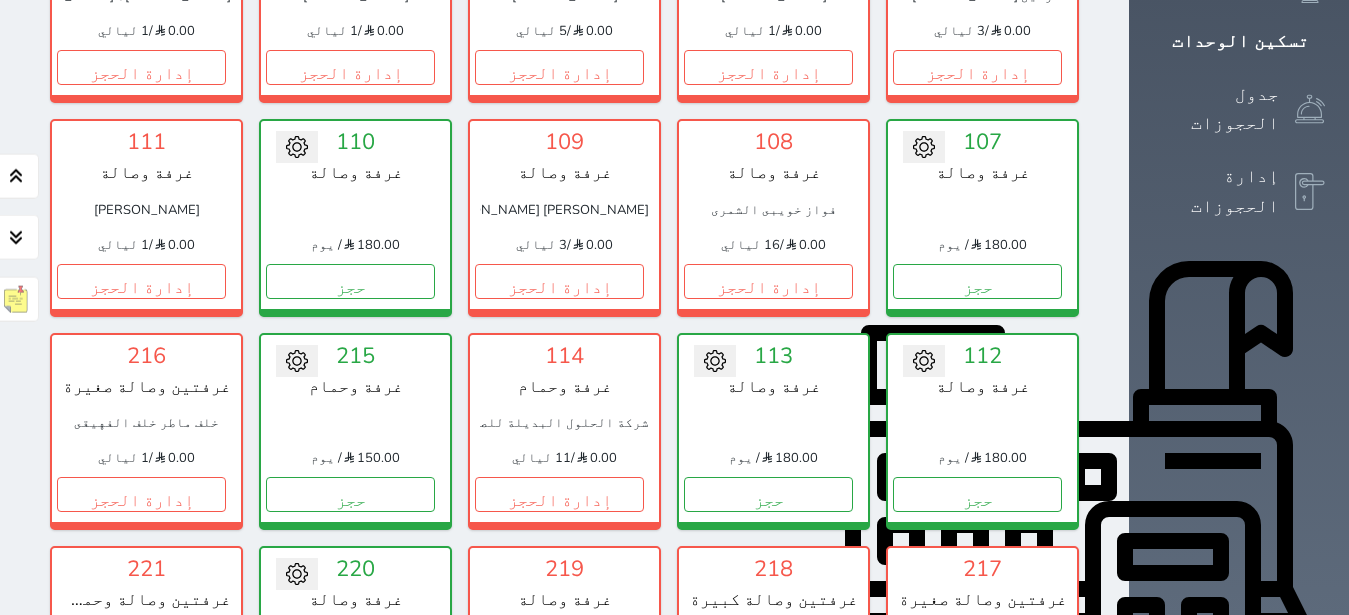 scroll, scrollTop: 456, scrollLeft: 0, axis: vertical 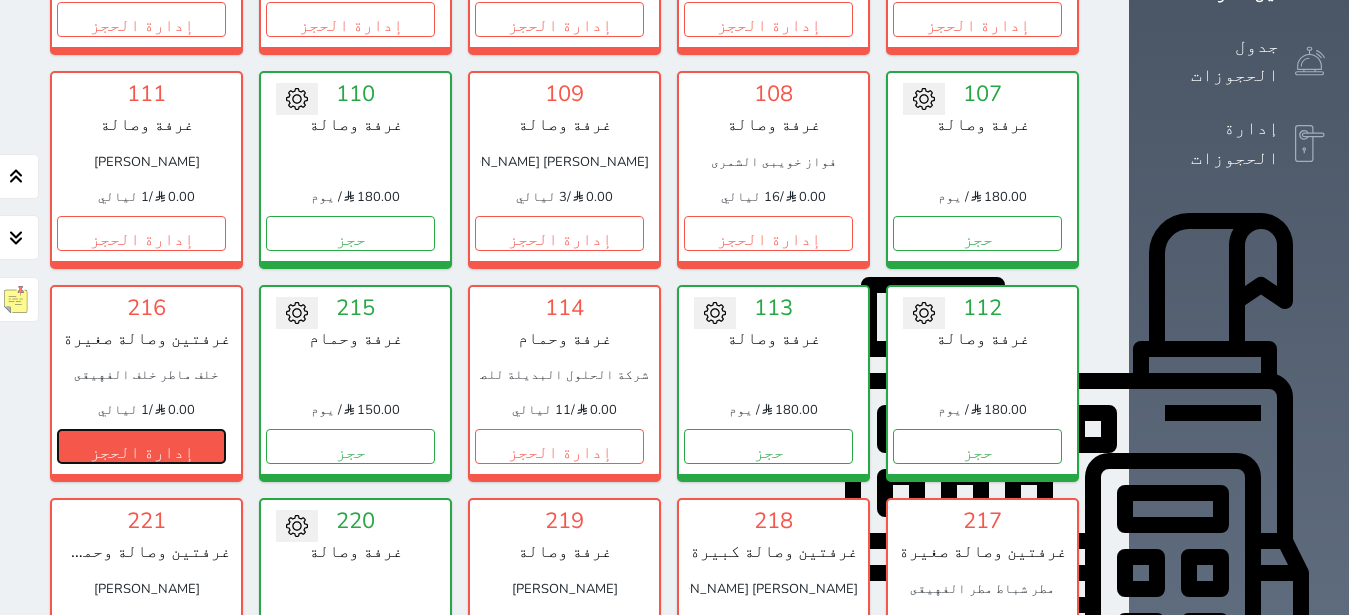 click on "إدارة الحجز" at bounding box center [141, 446] 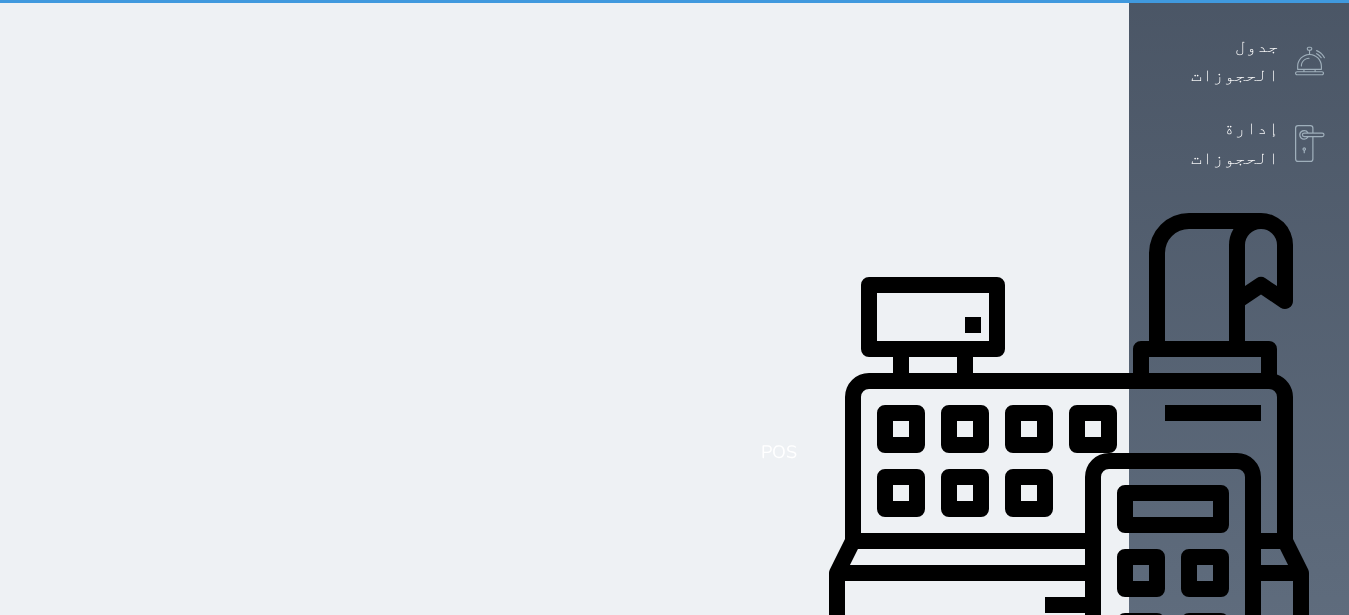 scroll, scrollTop: 0, scrollLeft: 0, axis: both 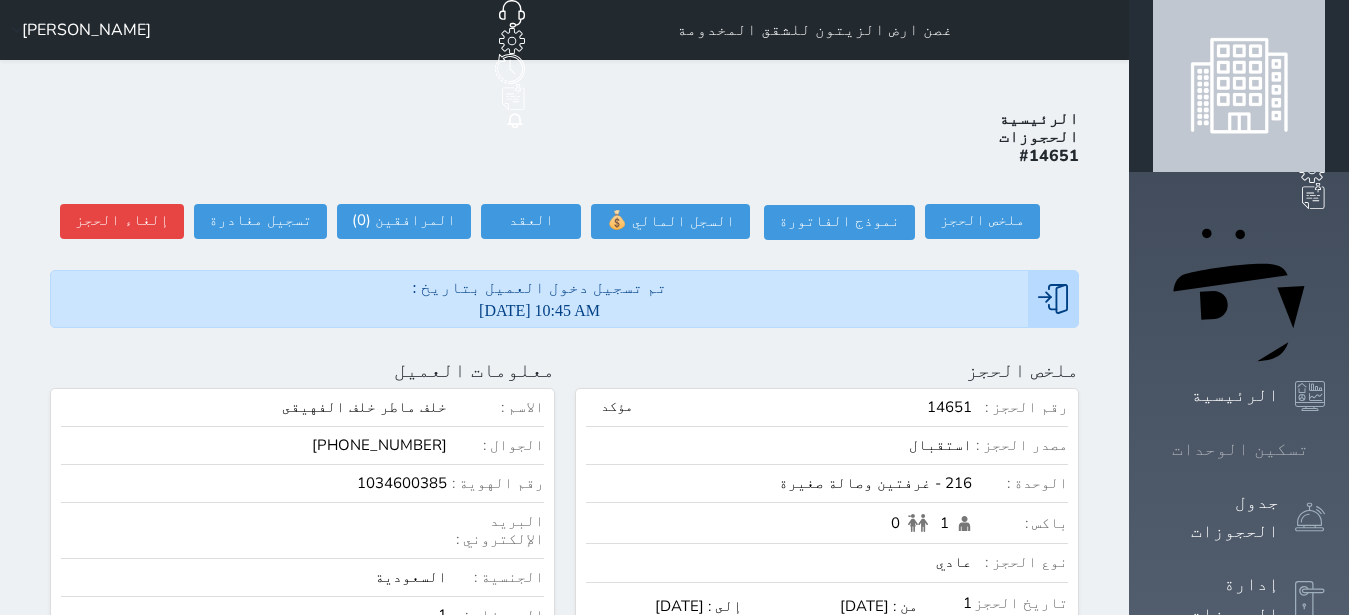 click at bounding box center (1325, 449) 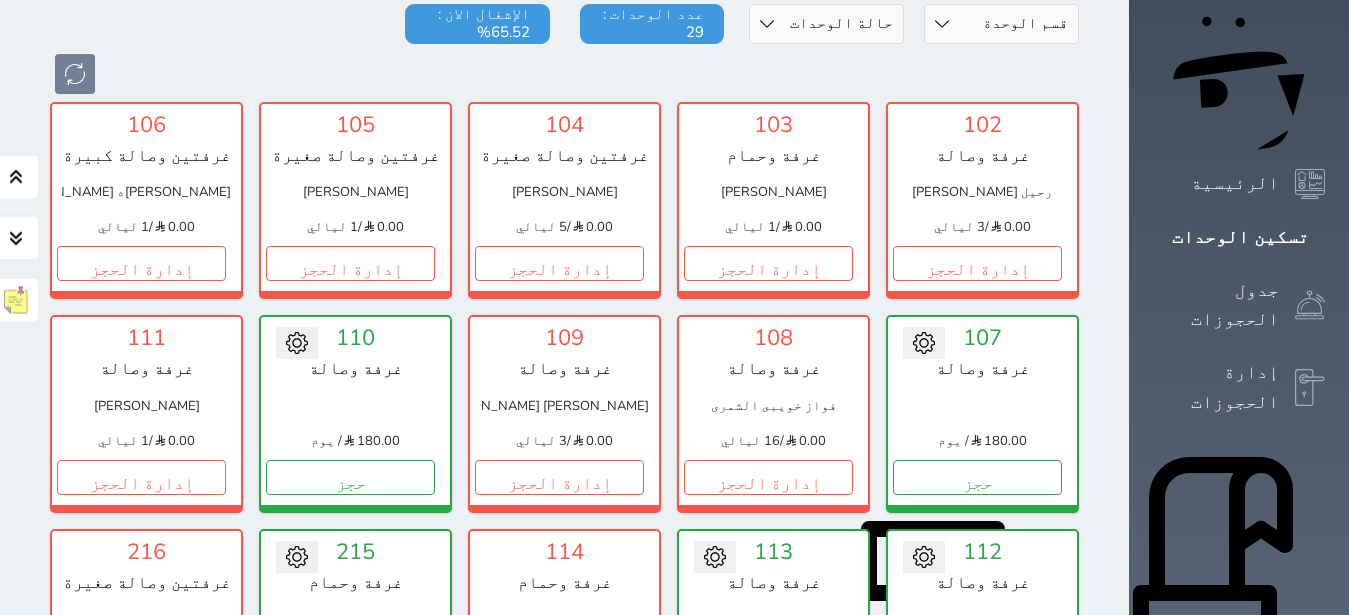 scroll, scrollTop: 204, scrollLeft: 0, axis: vertical 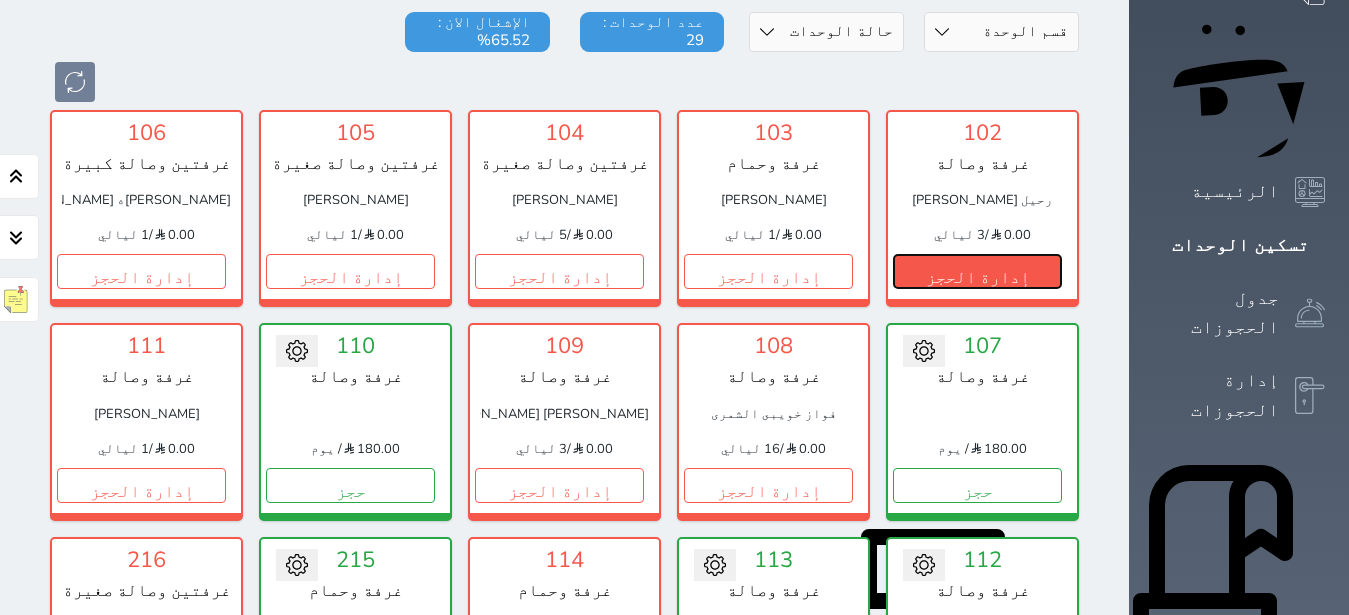 click on "إدارة الحجز" at bounding box center [977, 271] 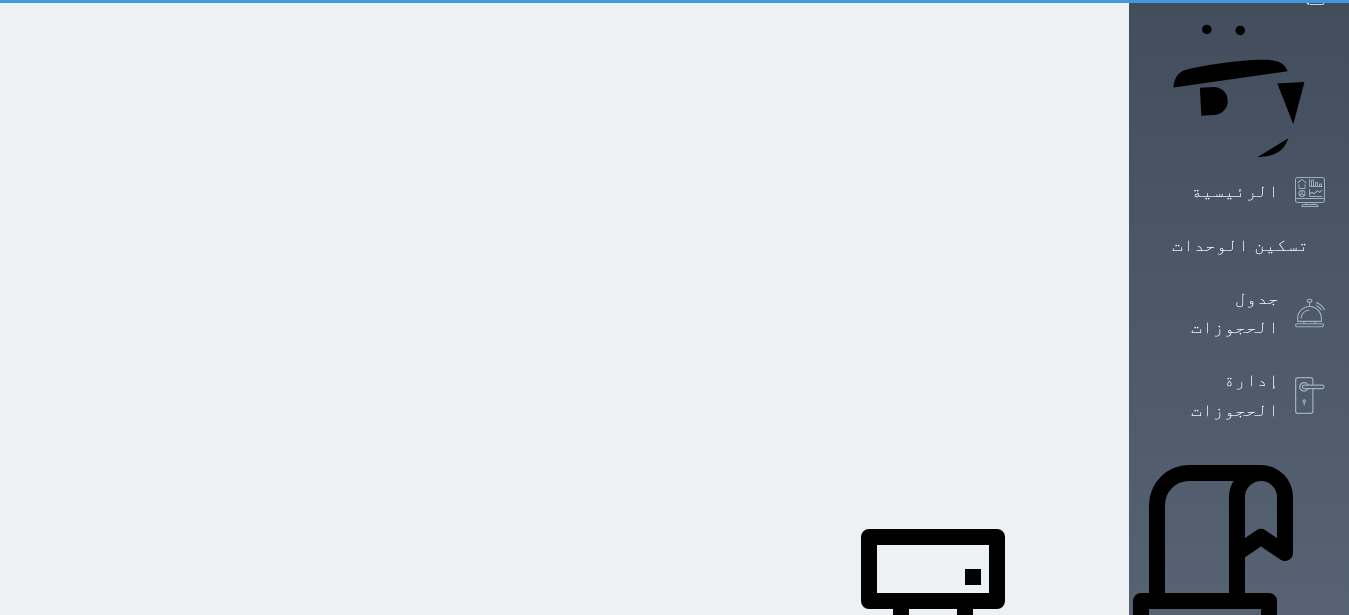 scroll, scrollTop: 0, scrollLeft: 0, axis: both 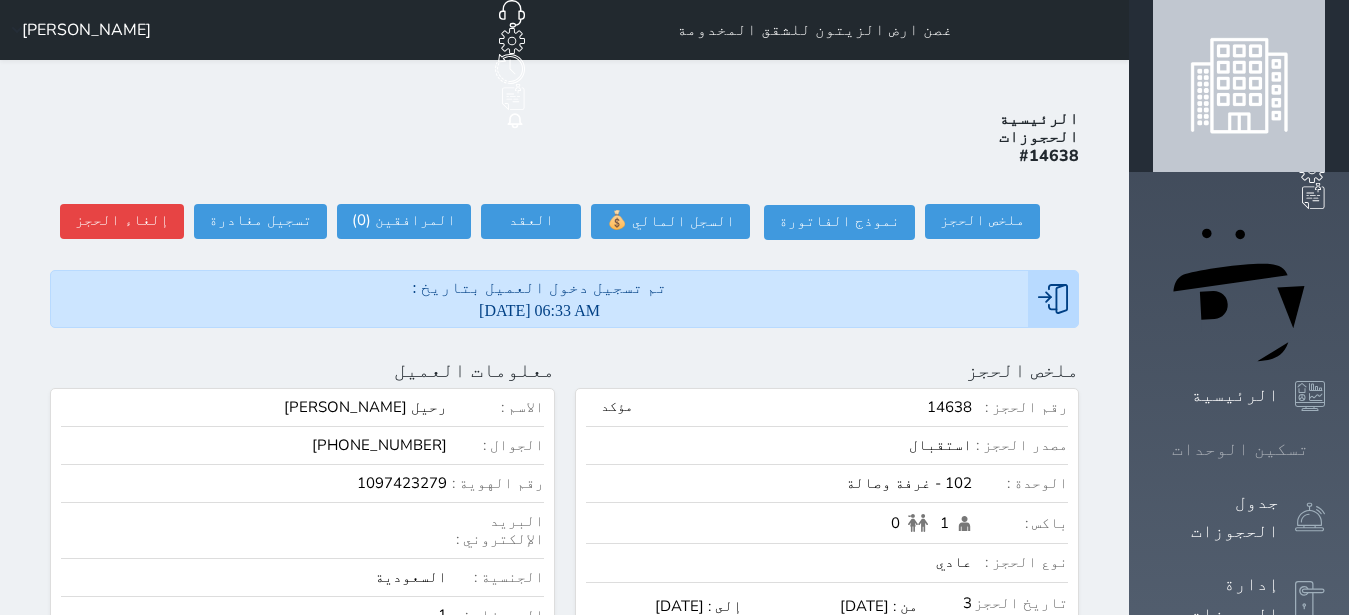 click on "تسكين الوحدات" at bounding box center [1240, 449] 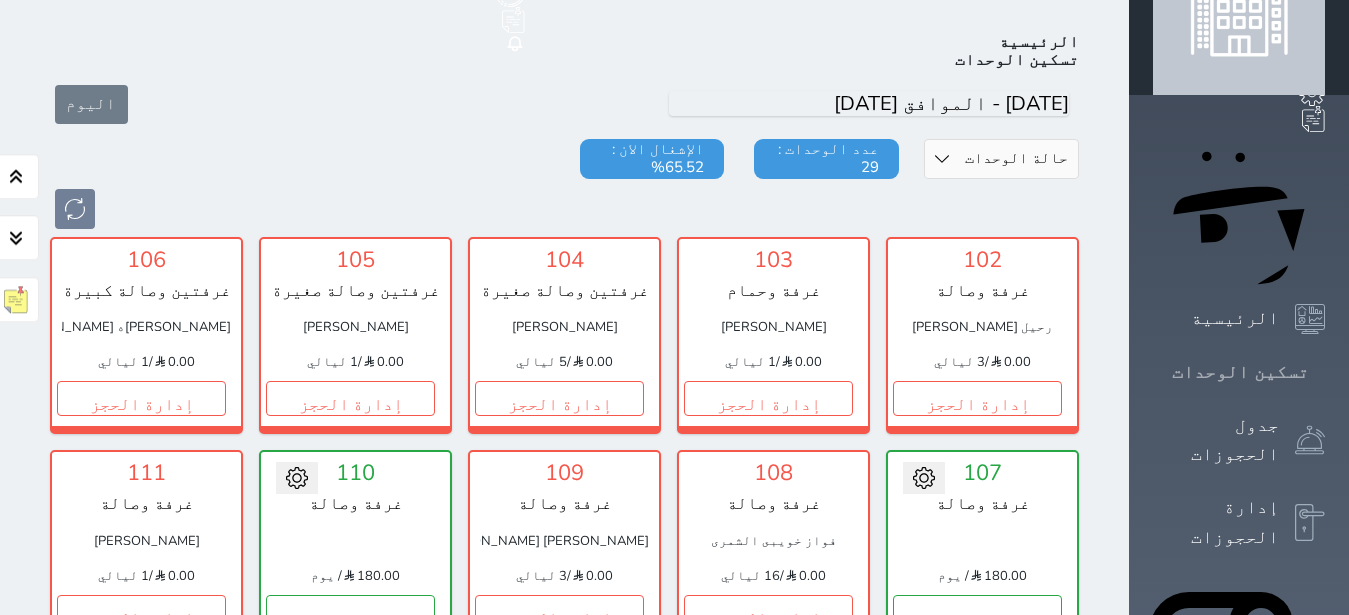scroll, scrollTop: 78, scrollLeft: 0, axis: vertical 